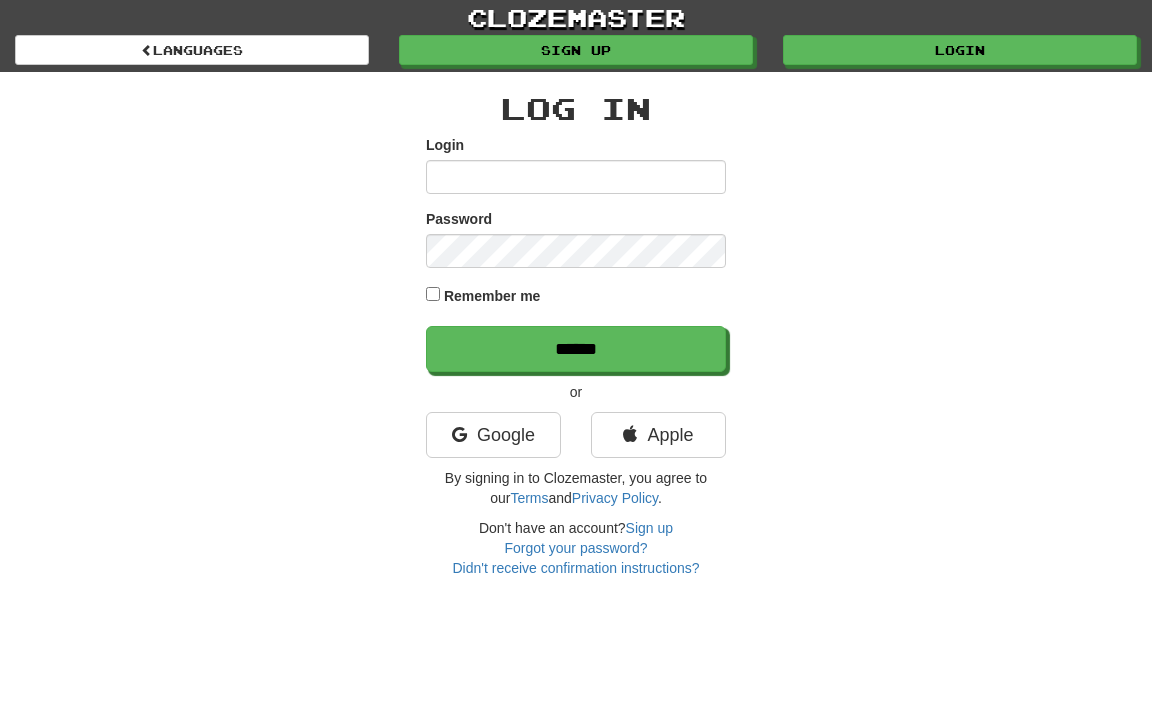 scroll, scrollTop: 0, scrollLeft: 0, axis: both 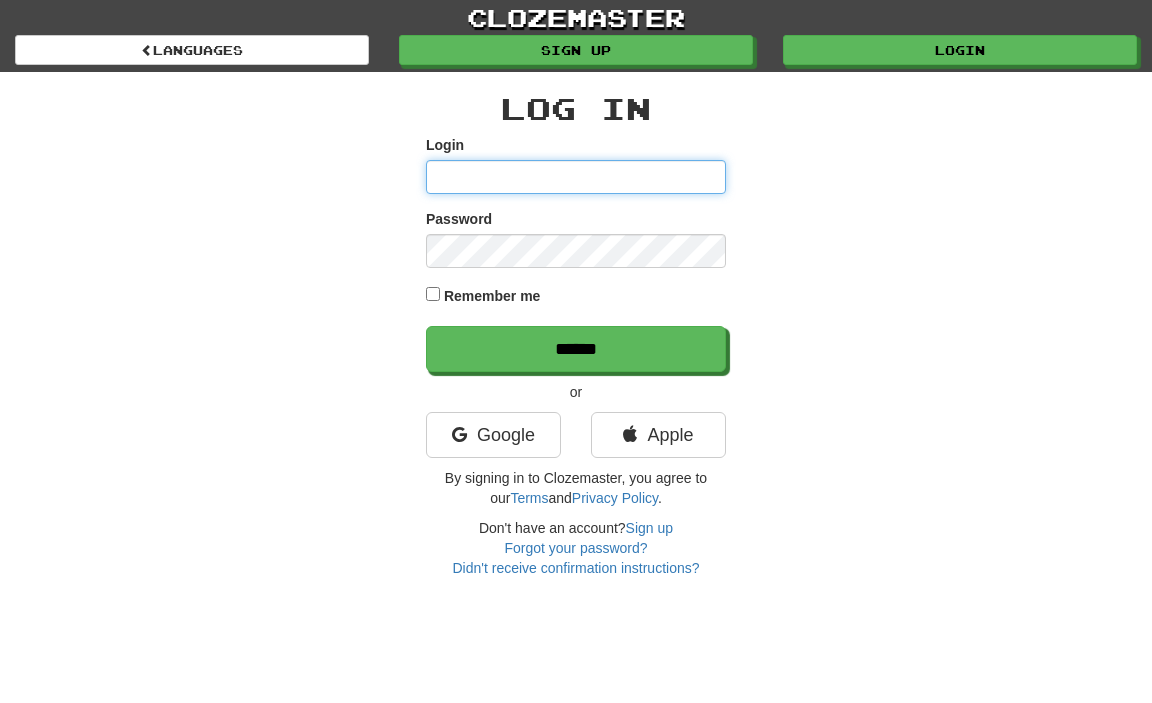click on "Login" at bounding box center (576, 177) 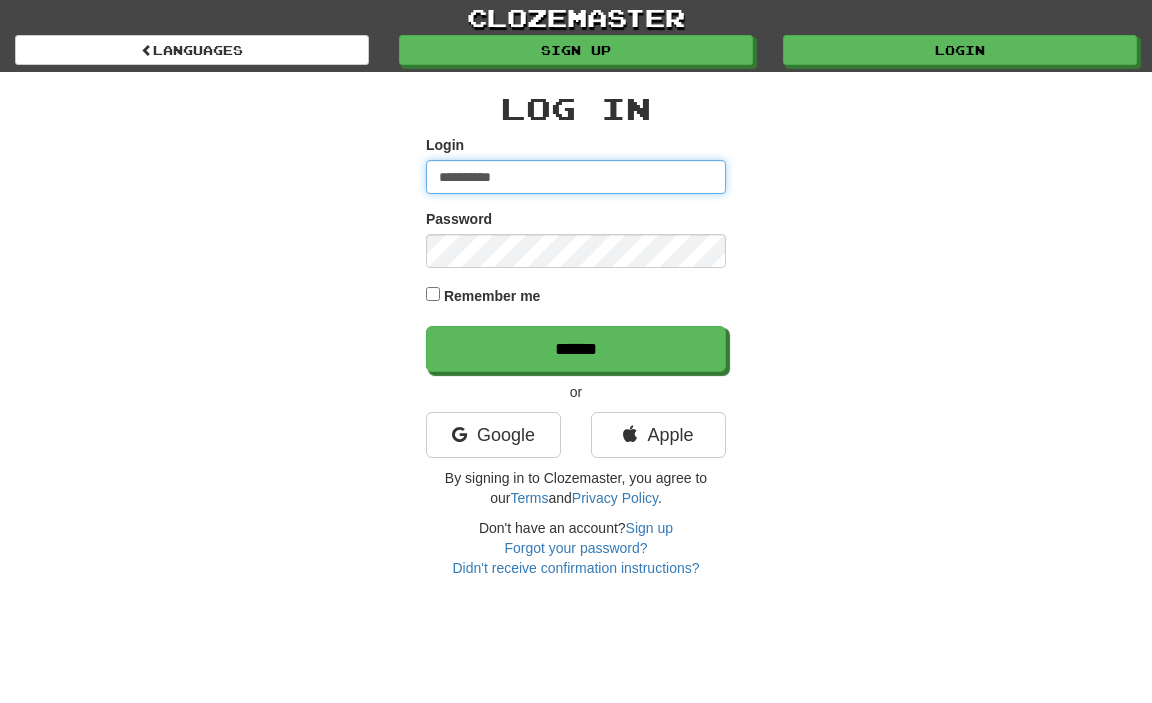 type on "**********" 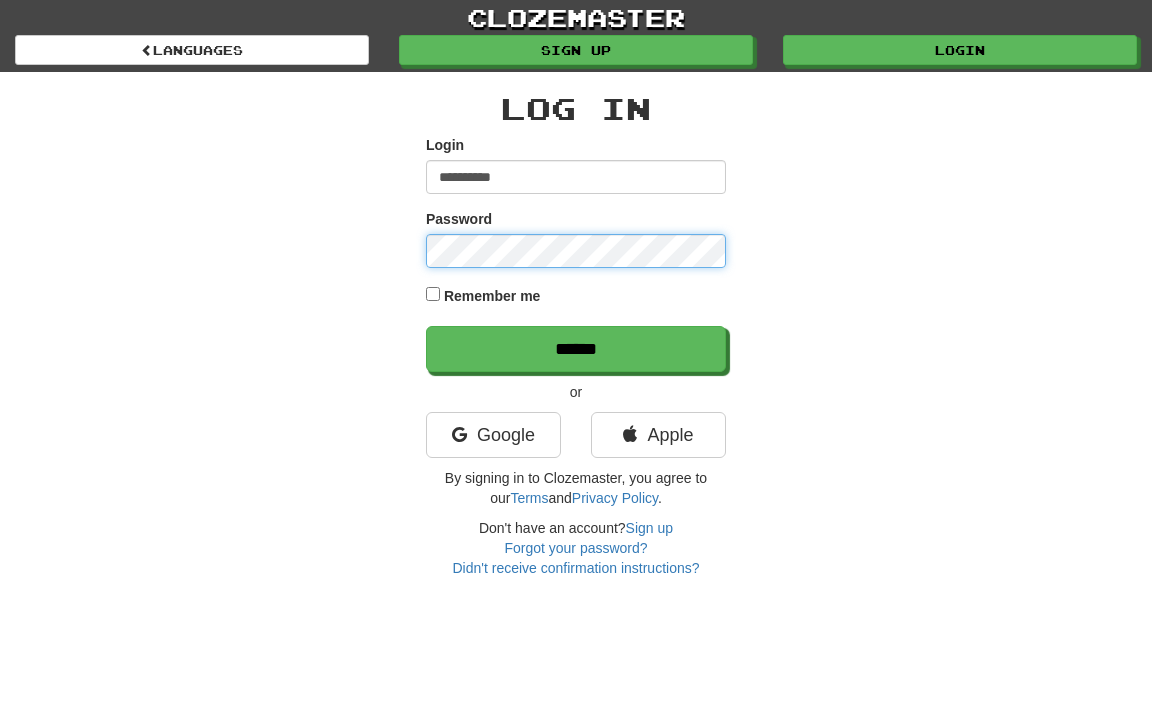 click on "******" at bounding box center (576, 349) 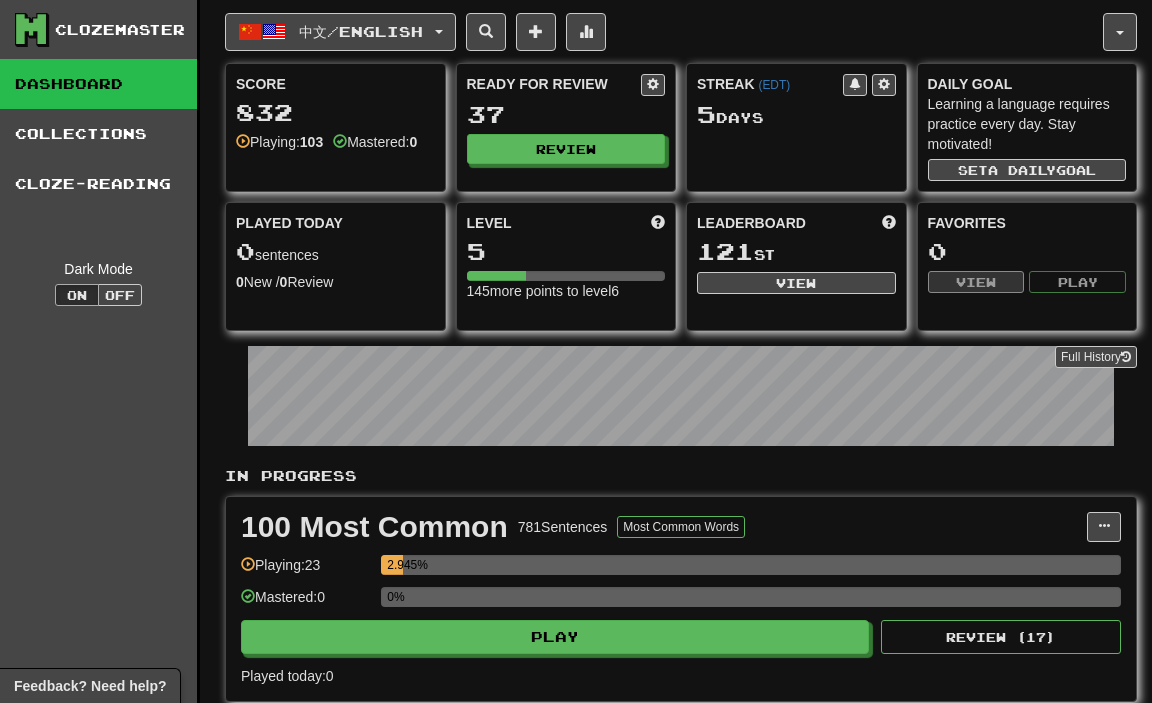 scroll, scrollTop: 306, scrollLeft: 0, axis: vertical 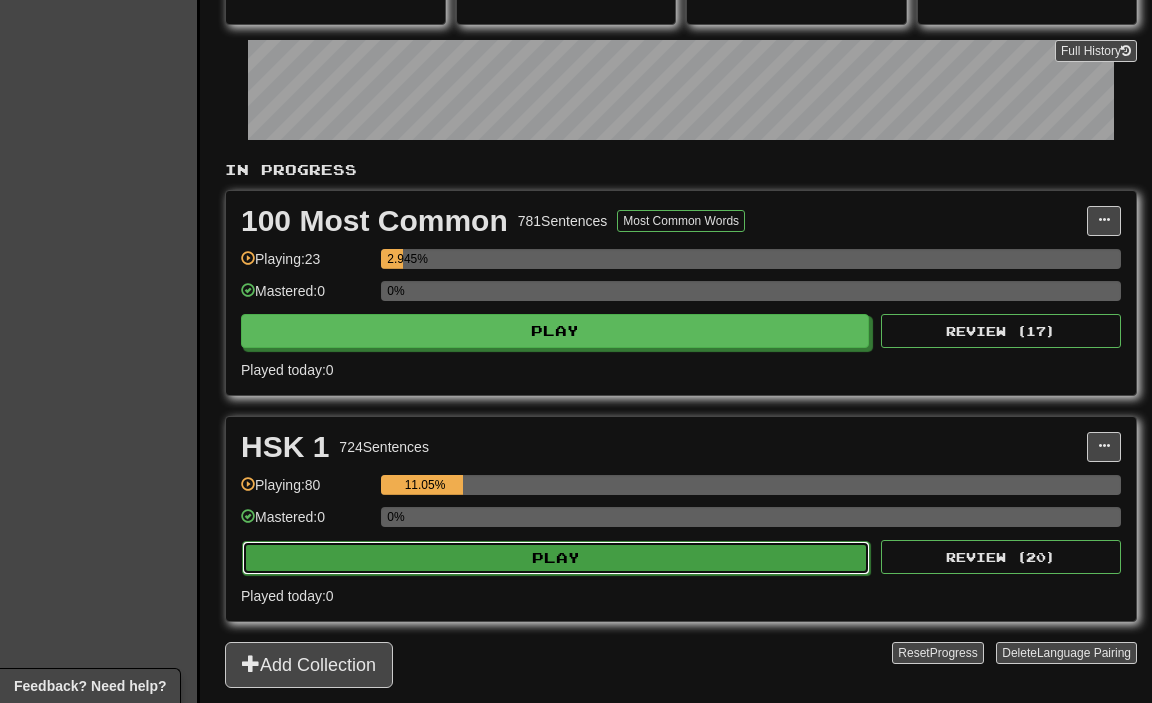 click on "Play" at bounding box center [556, 558] 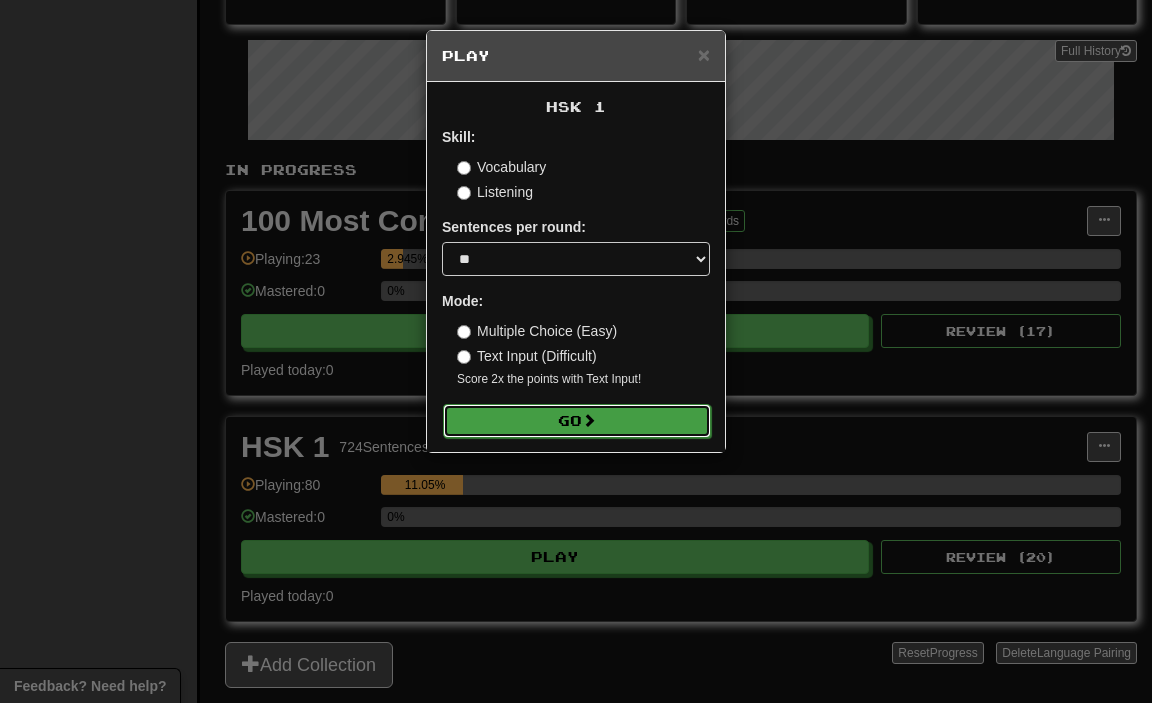 click on "Go" at bounding box center [577, 421] 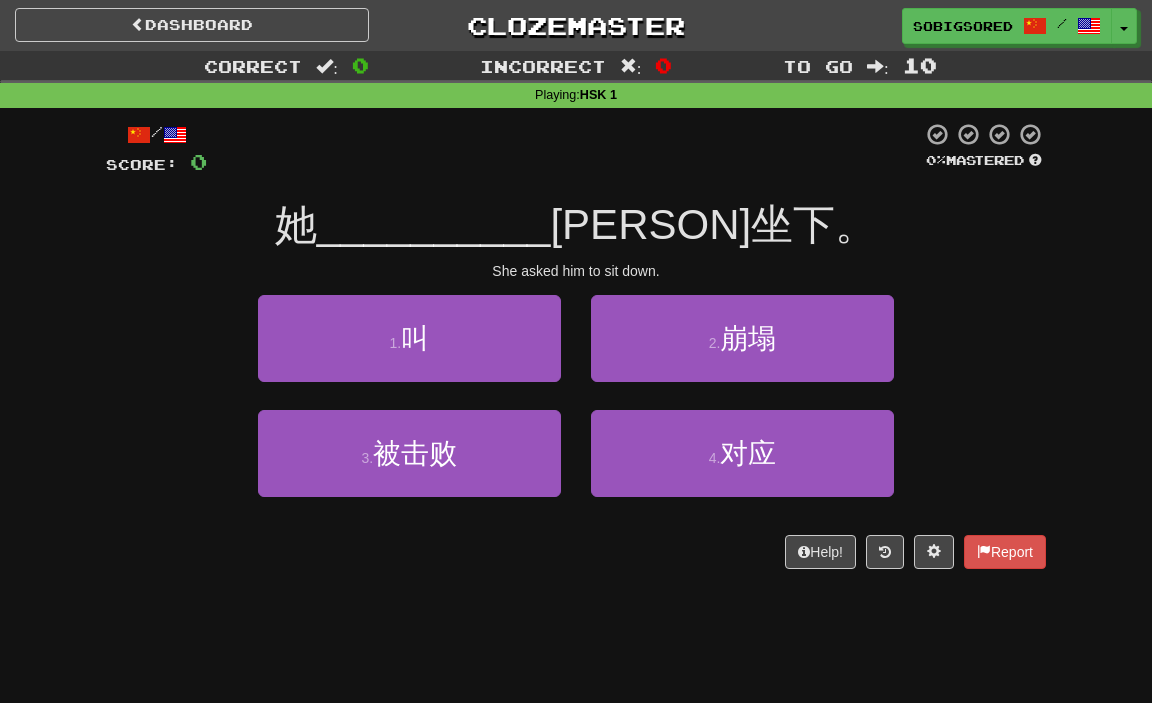 scroll, scrollTop: 0, scrollLeft: 0, axis: both 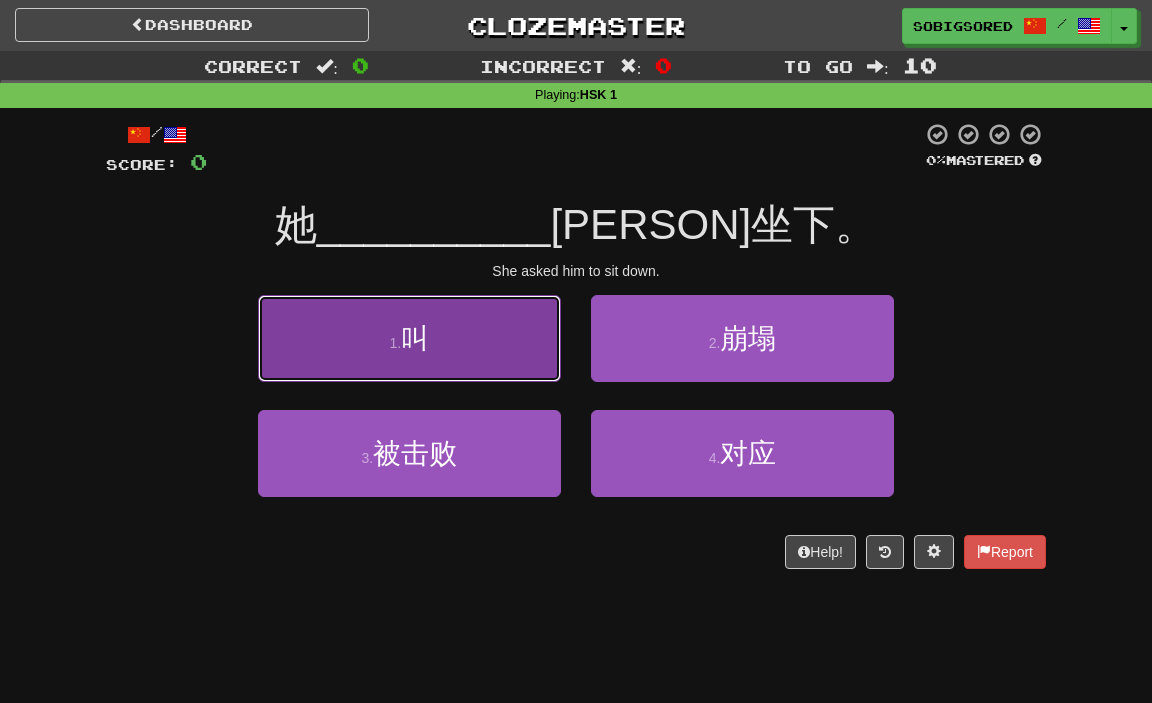 click on "1 .  叫" at bounding box center [409, 338] 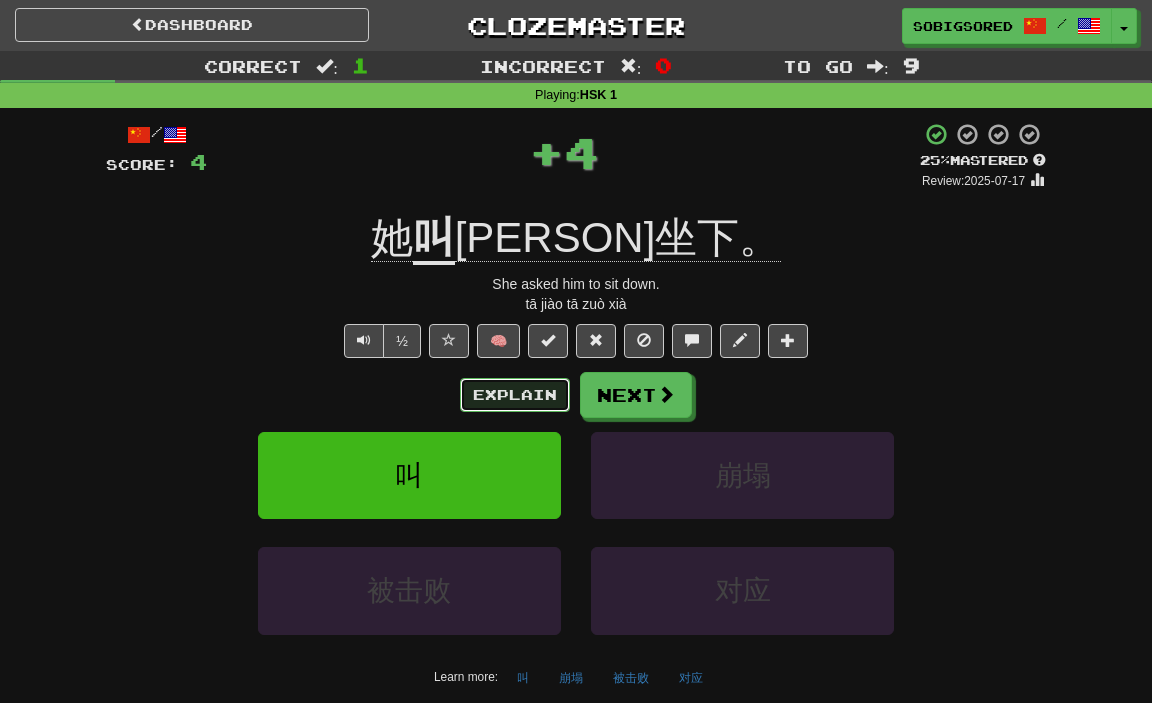 click on "Explain" at bounding box center [515, 395] 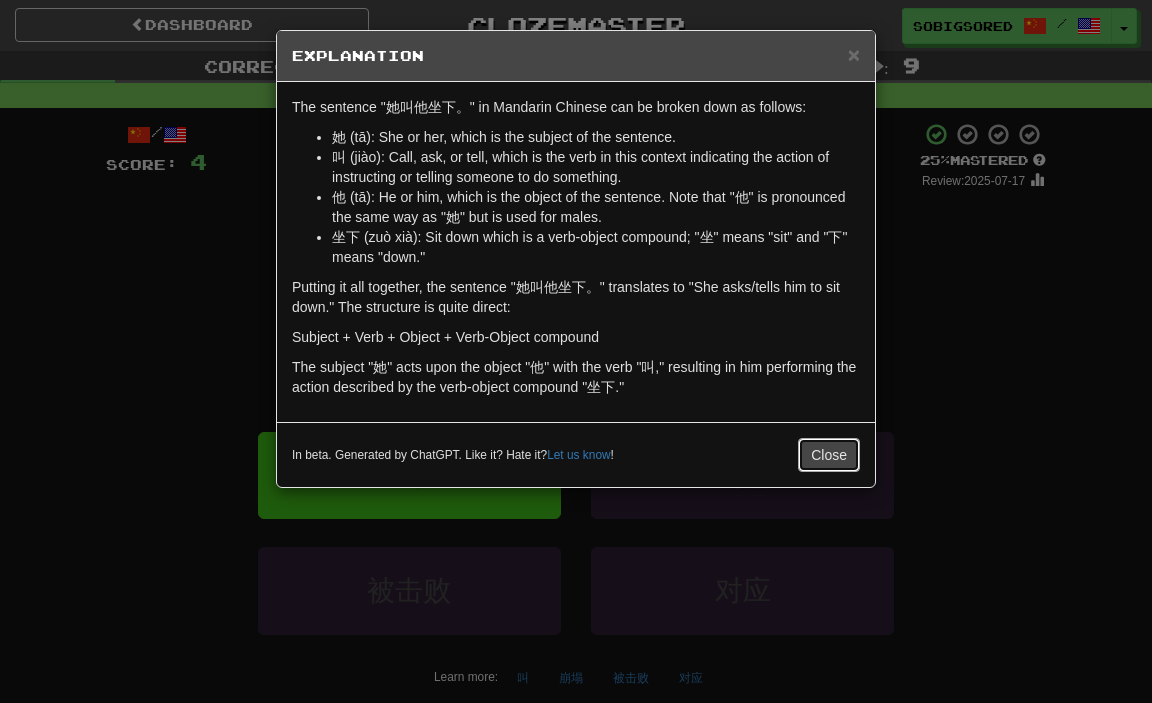 click on "Close" at bounding box center (829, 455) 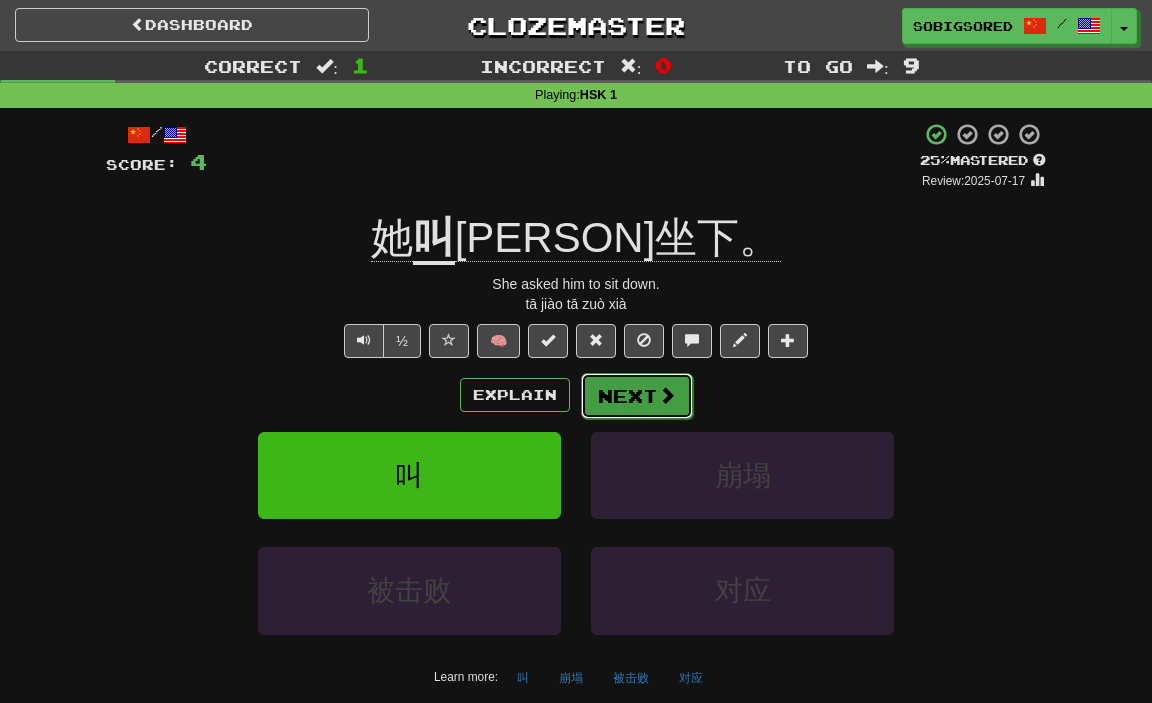 click on "Next" at bounding box center (637, 396) 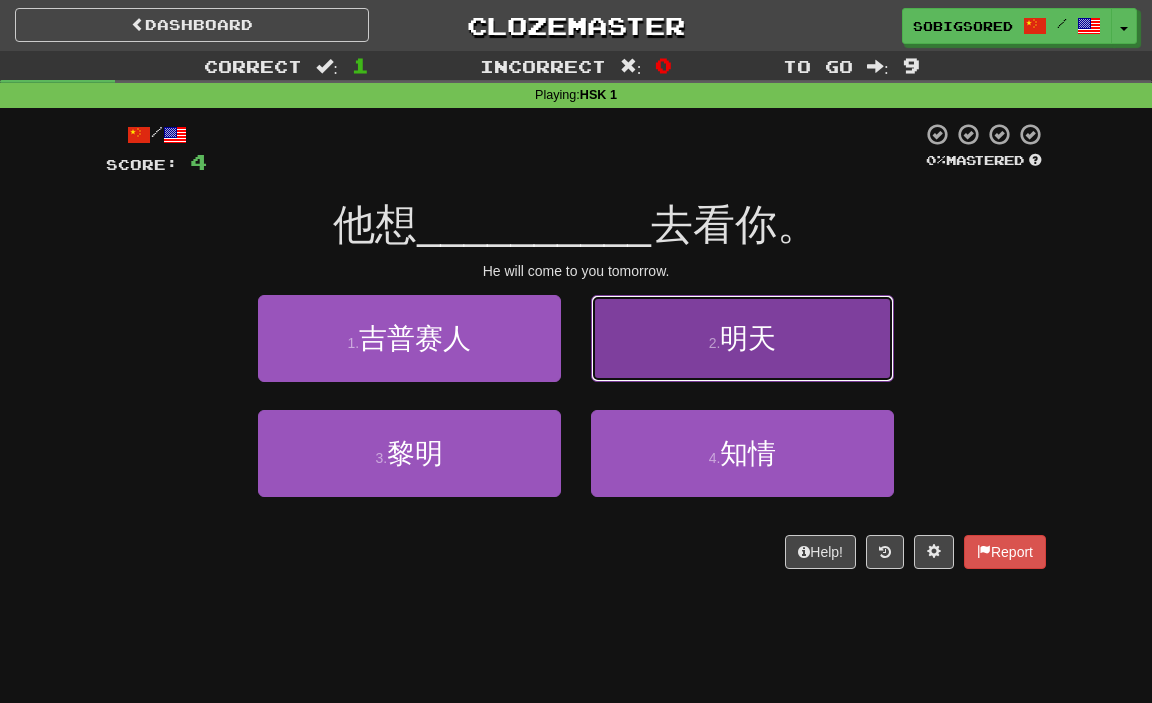 click on "[TIME] .  明天" at bounding box center (742, 338) 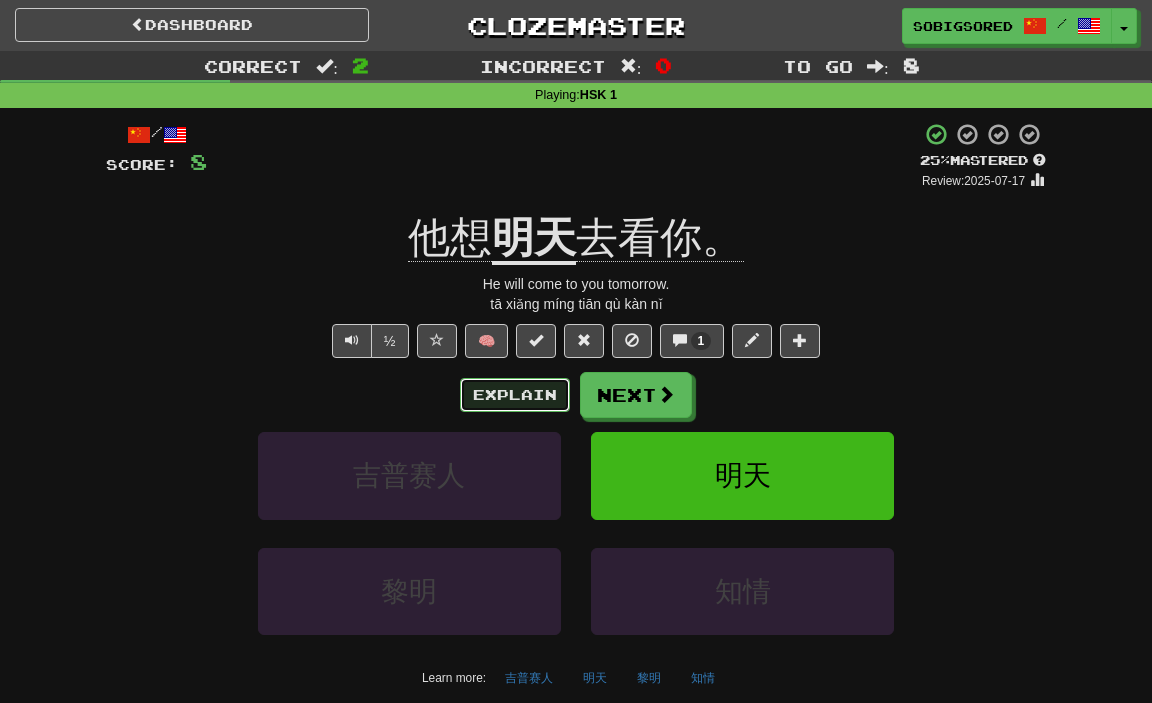 click on "Explain" at bounding box center [515, 395] 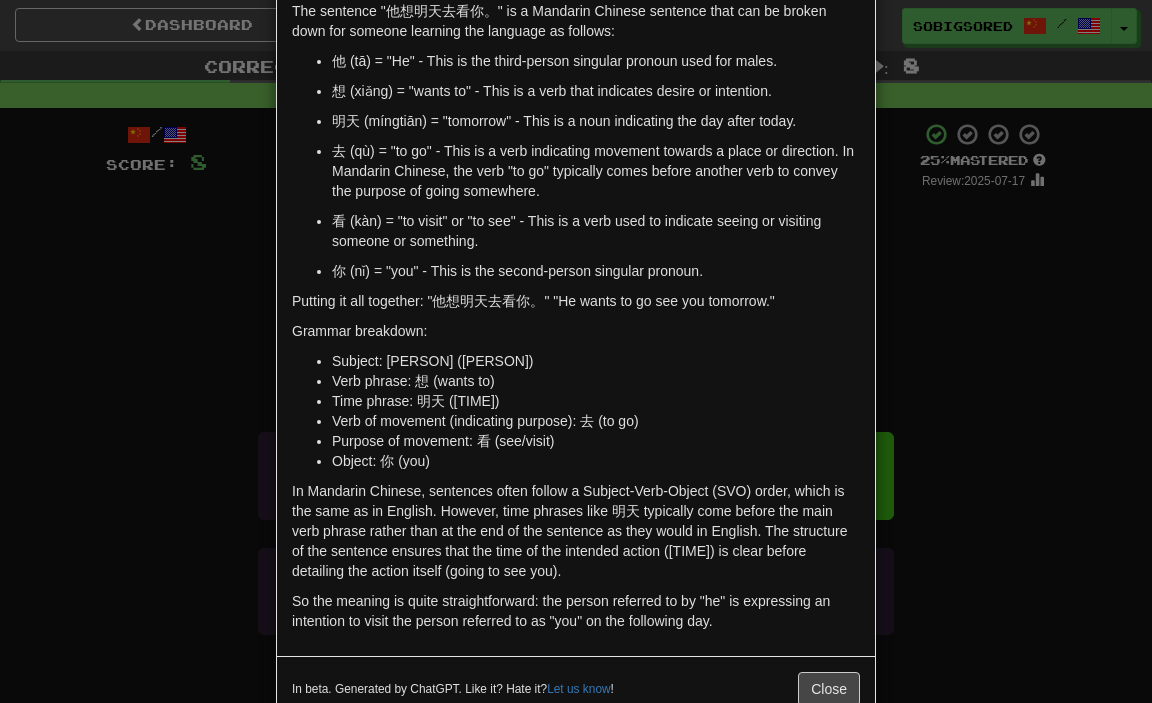scroll, scrollTop: 0, scrollLeft: 0, axis: both 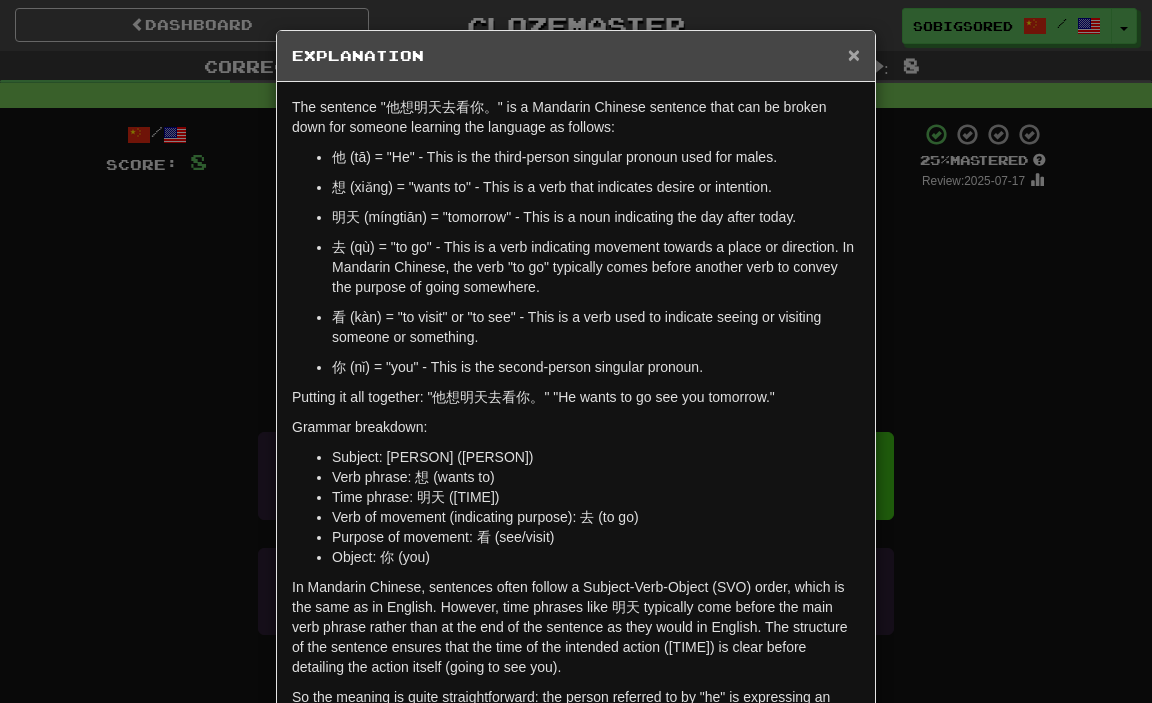 click on "×" at bounding box center (854, 54) 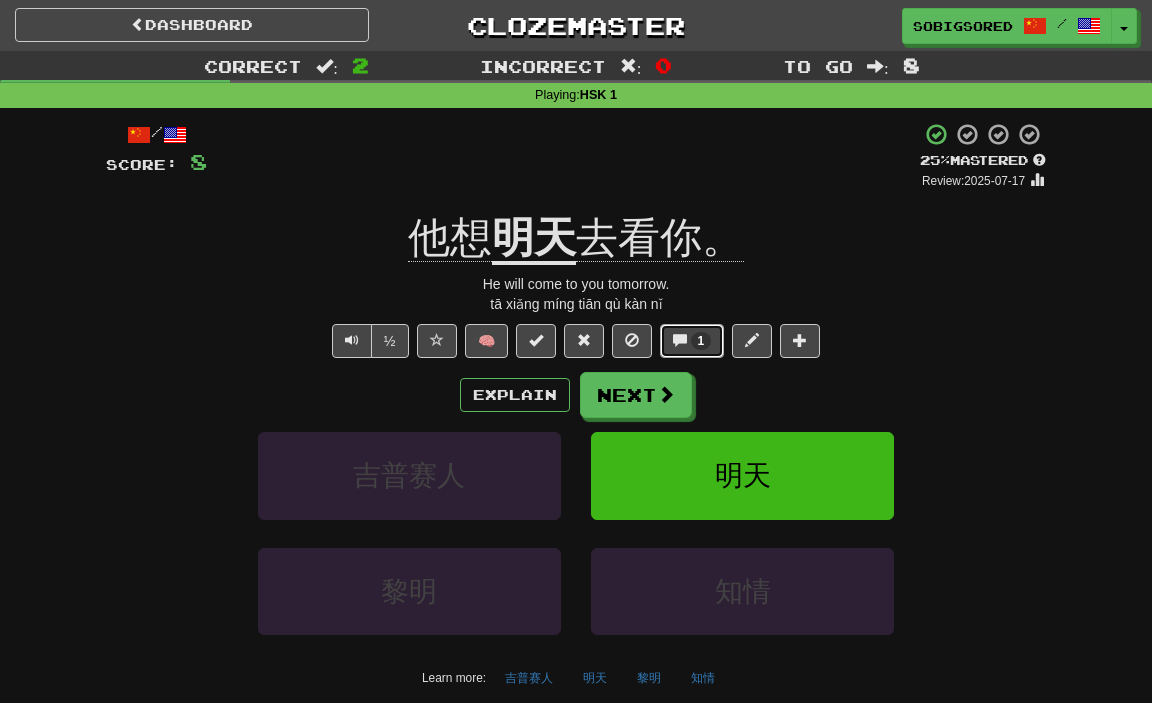 click on "1" at bounding box center [701, 341] 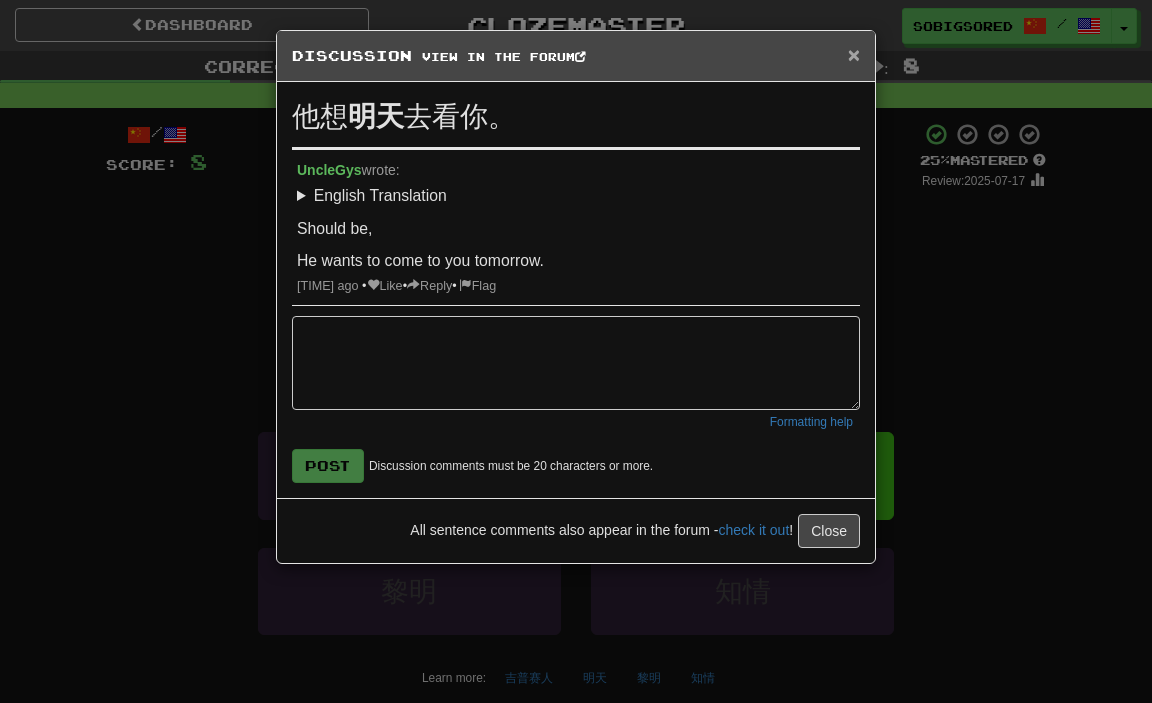 click on "×" at bounding box center [854, 54] 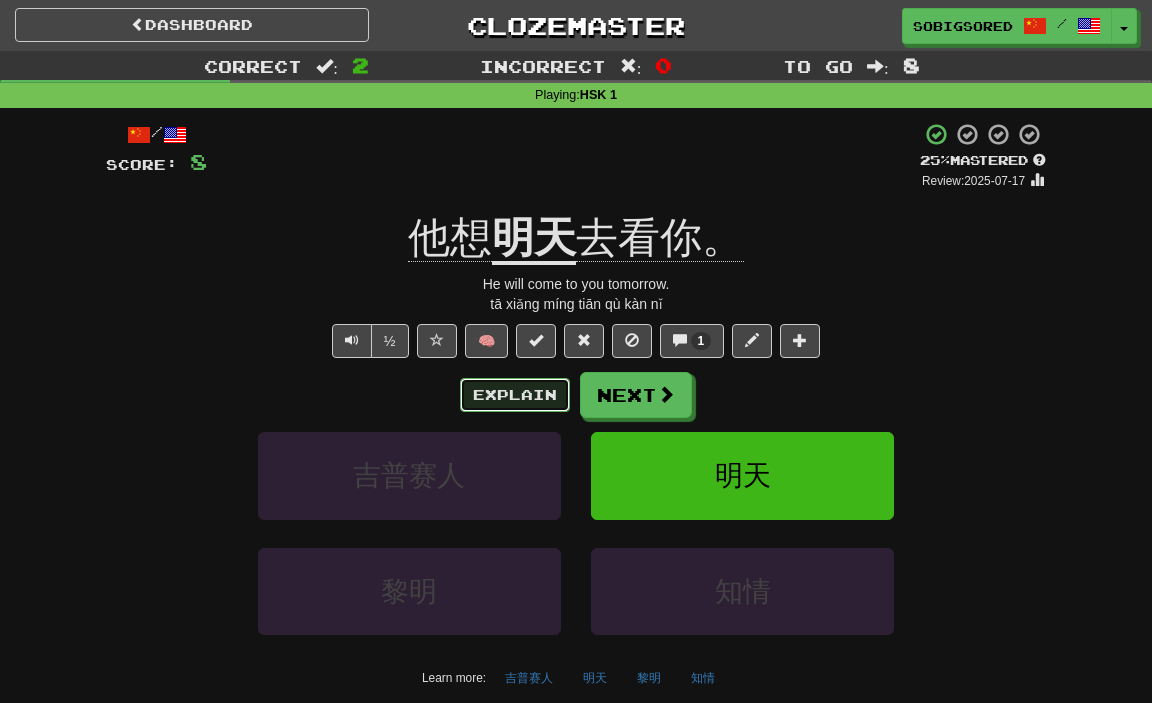 click on "Explain" at bounding box center (515, 395) 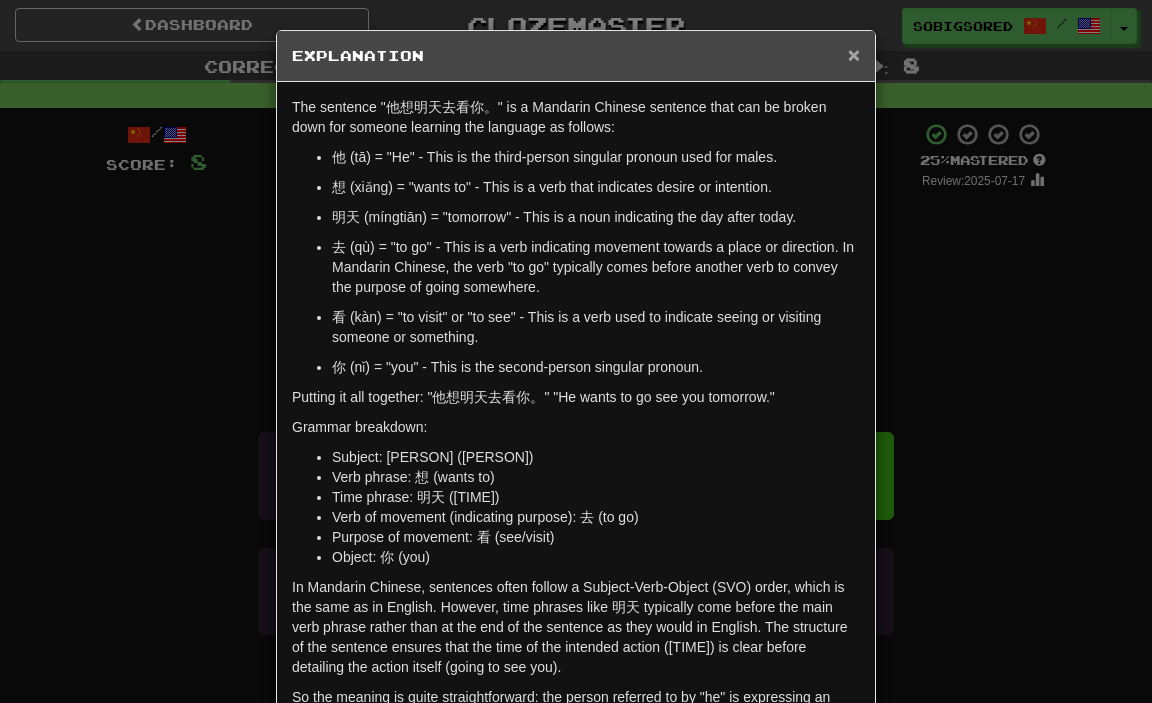click on "×" at bounding box center (854, 54) 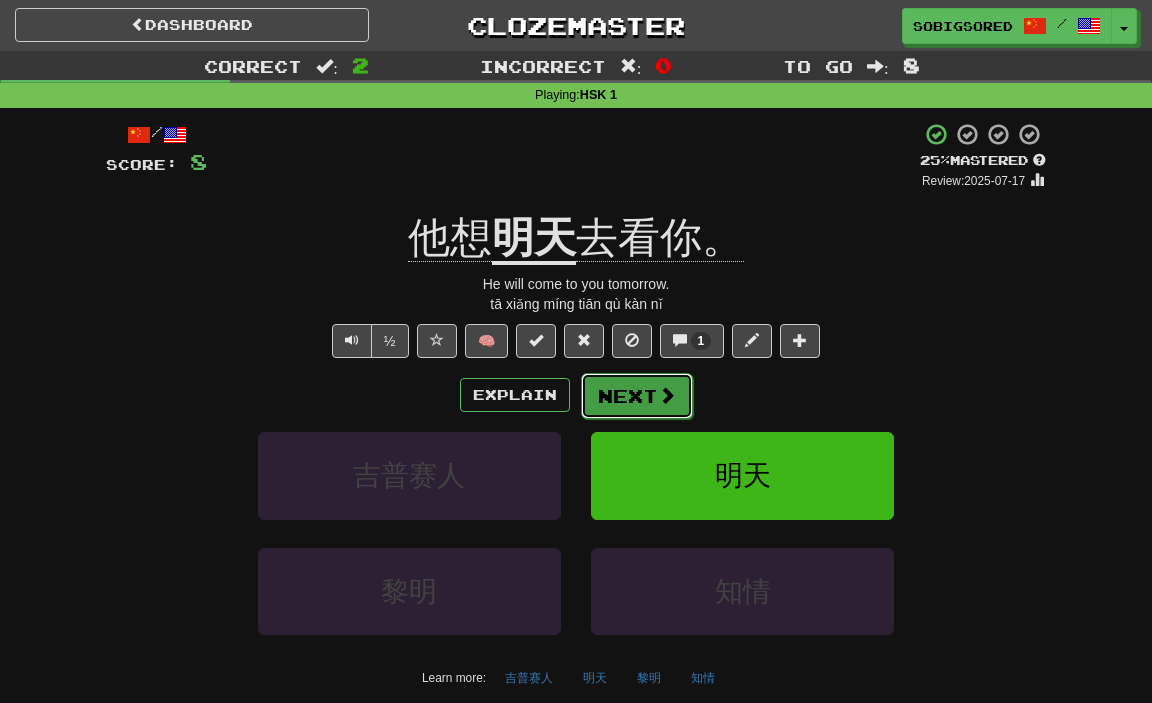 click on "Next" at bounding box center (637, 396) 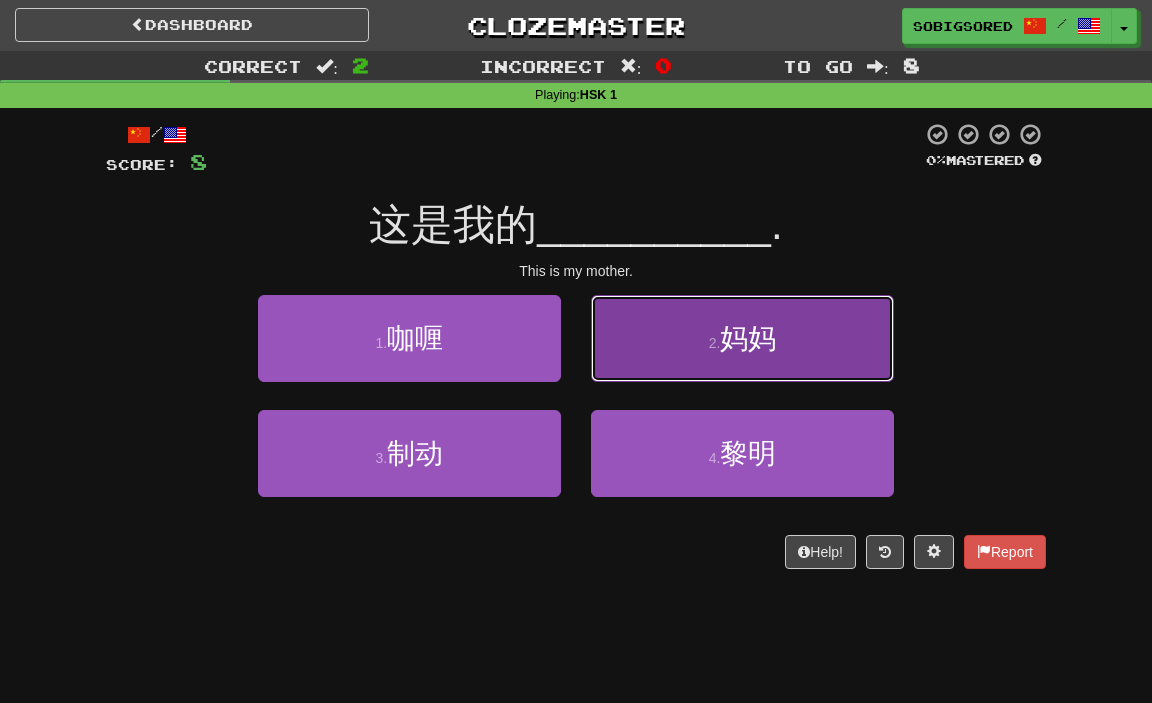 click on "2 .  妈妈" at bounding box center (742, 338) 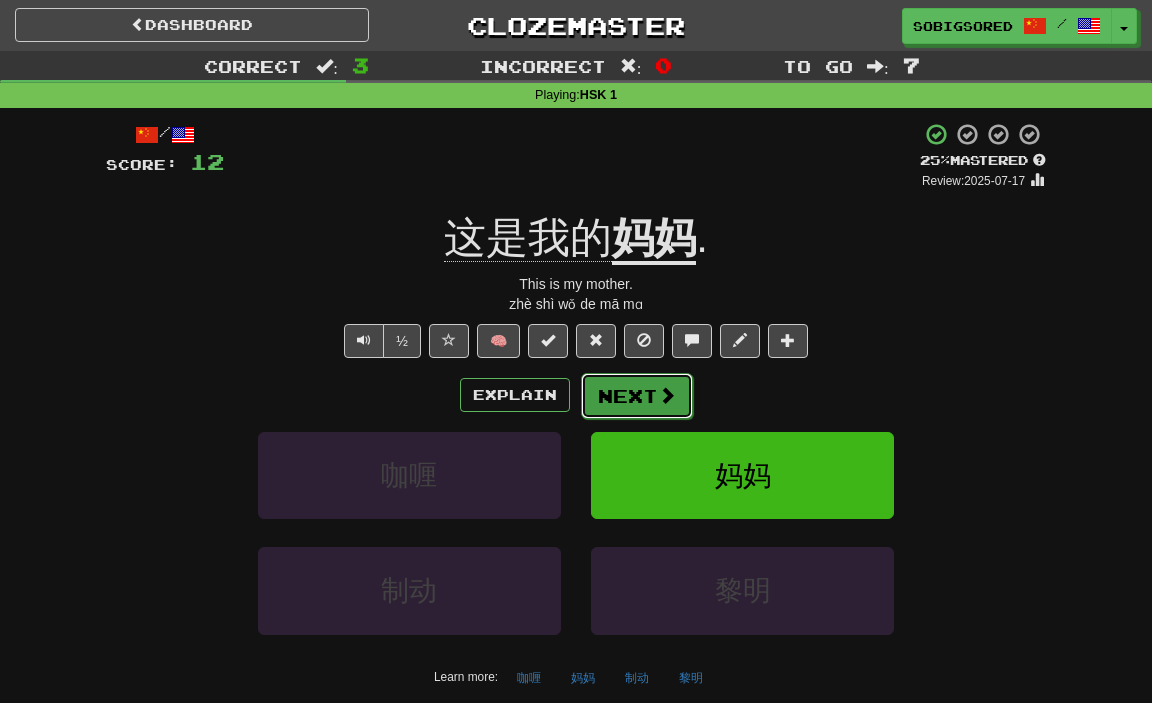 click at bounding box center [667, 395] 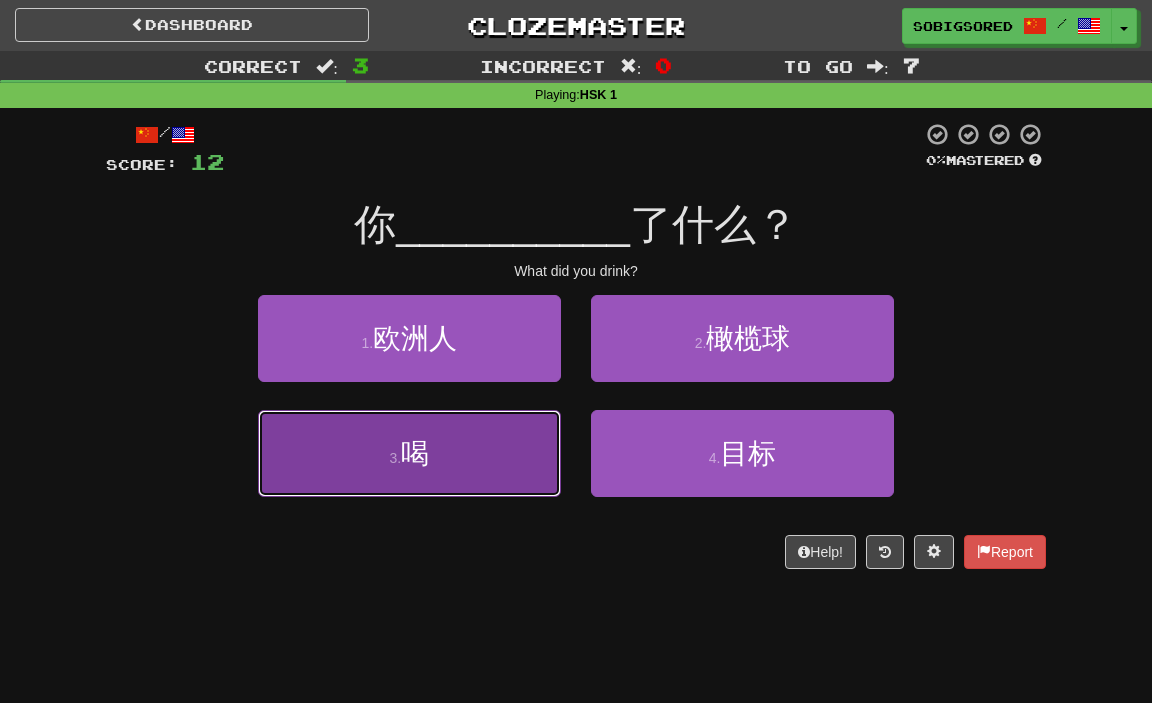 click on "3 .  喝" at bounding box center [409, 453] 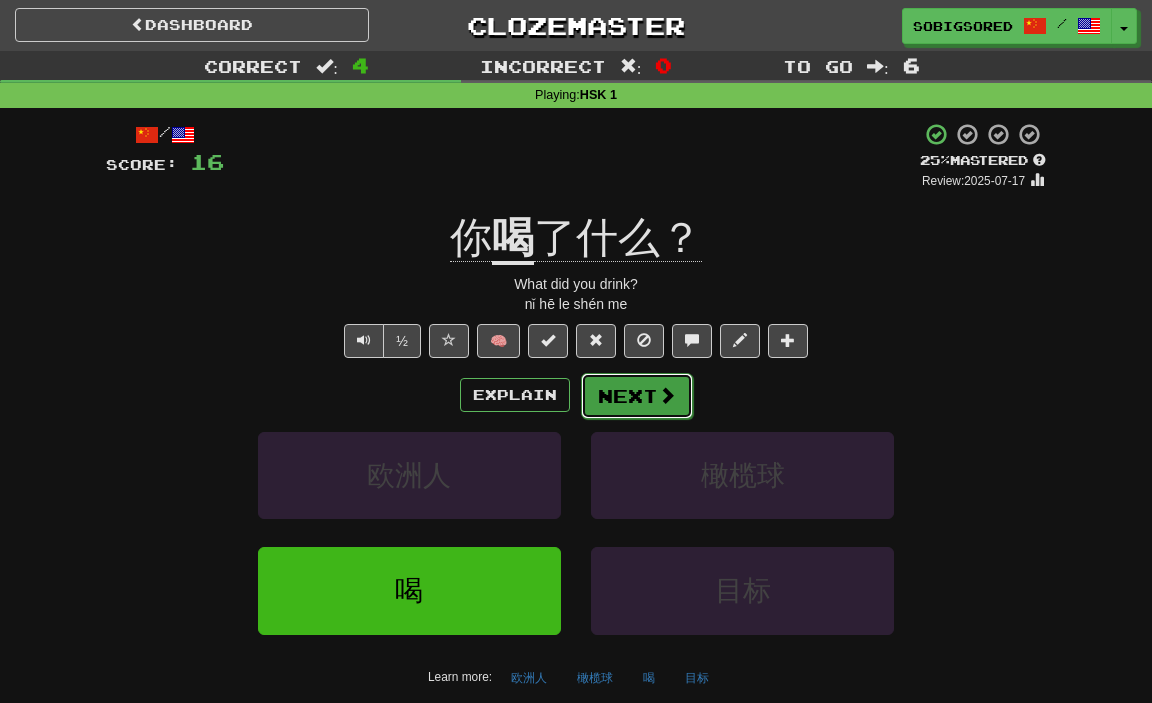 click on "Next" at bounding box center [637, 396] 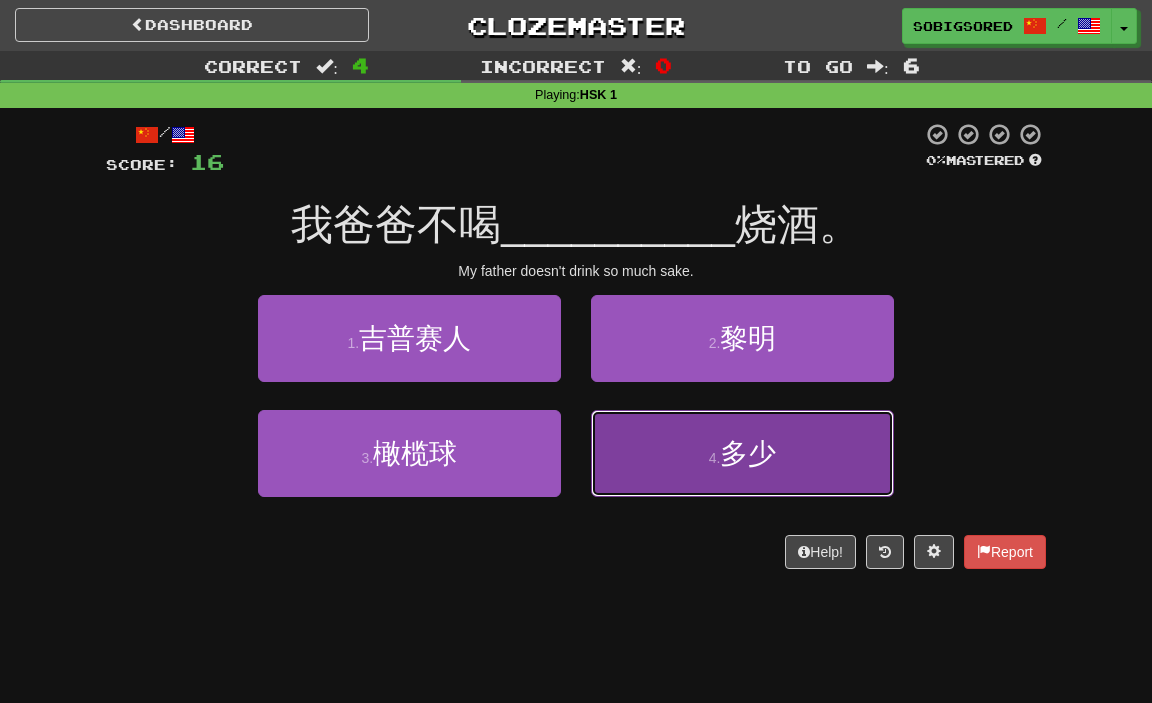 click on "4 .  多少" at bounding box center [742, 453] 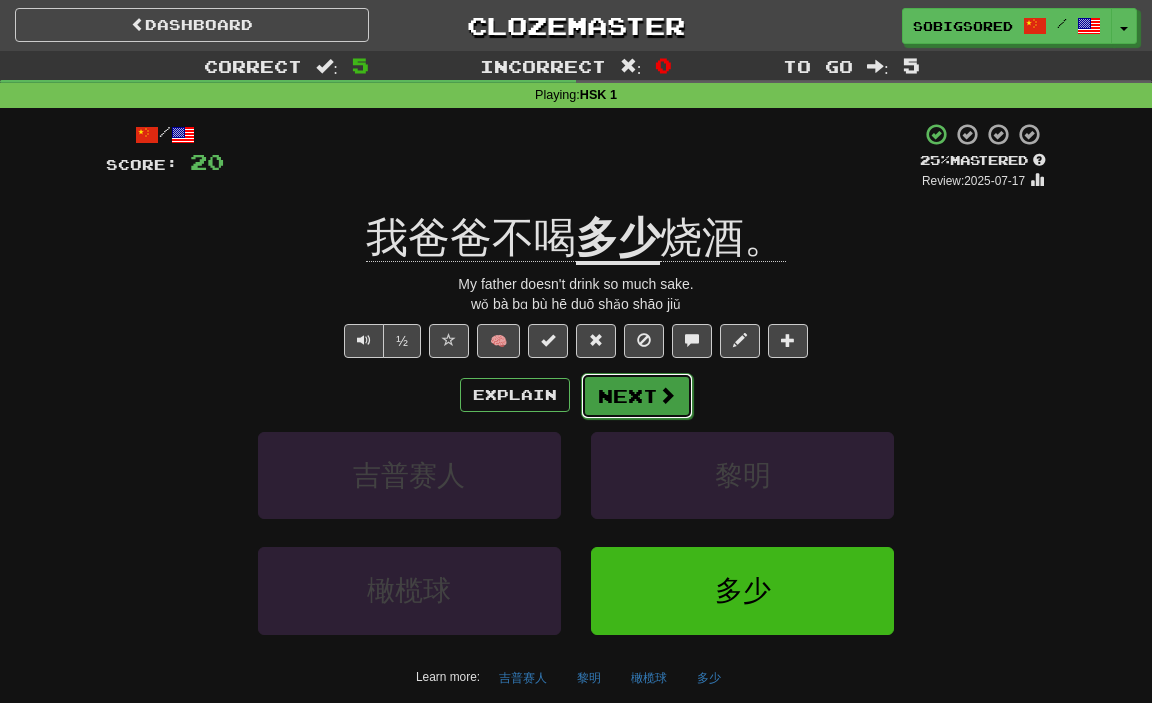 click on "Next" at bounding box center [637, 396] 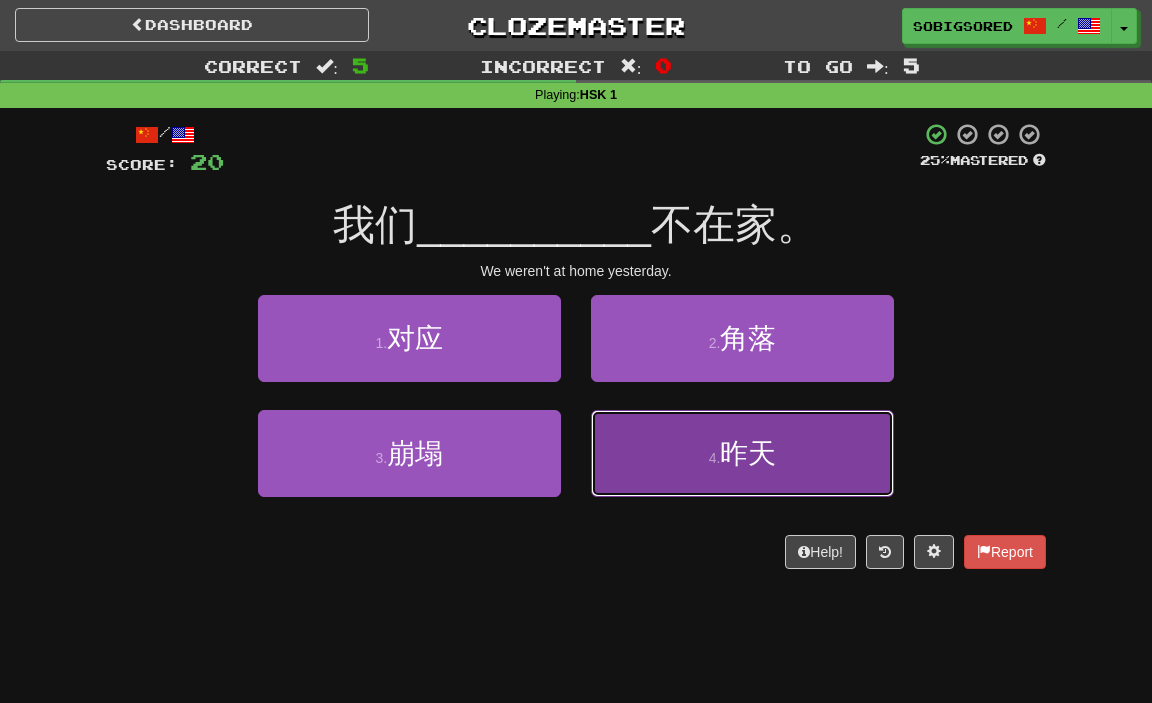 click on "[TIME]" at bounding box center (742, 453) 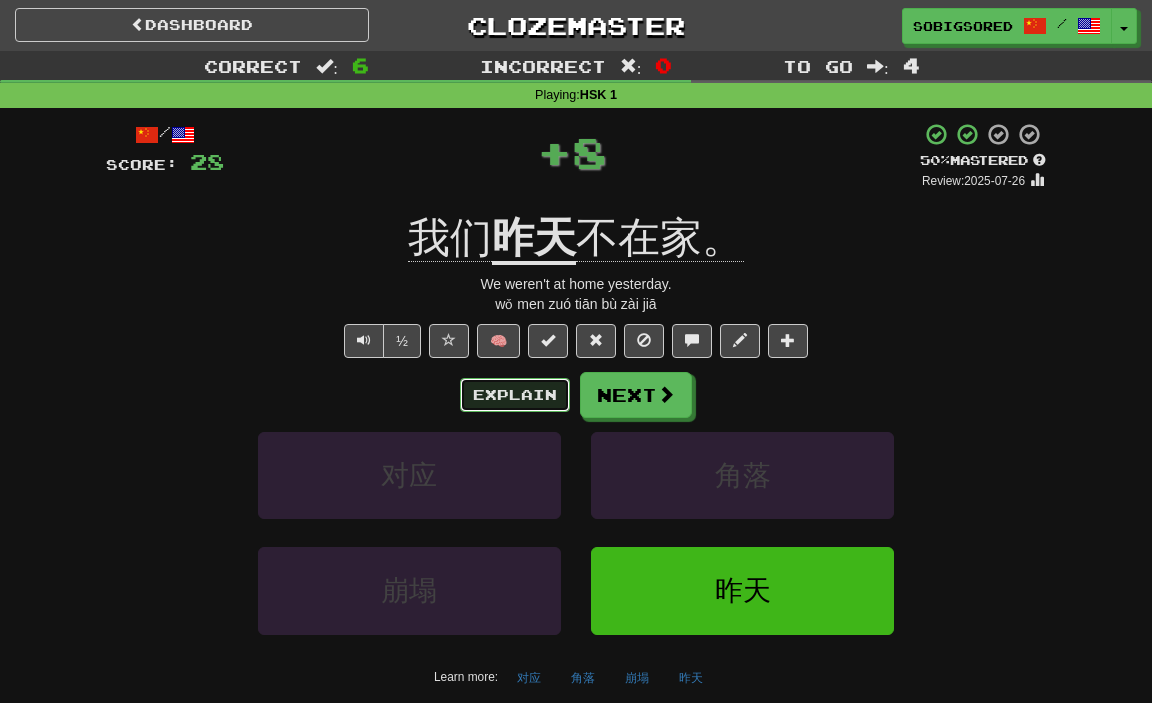 click on "Explain" at bounding box center (515, 395) 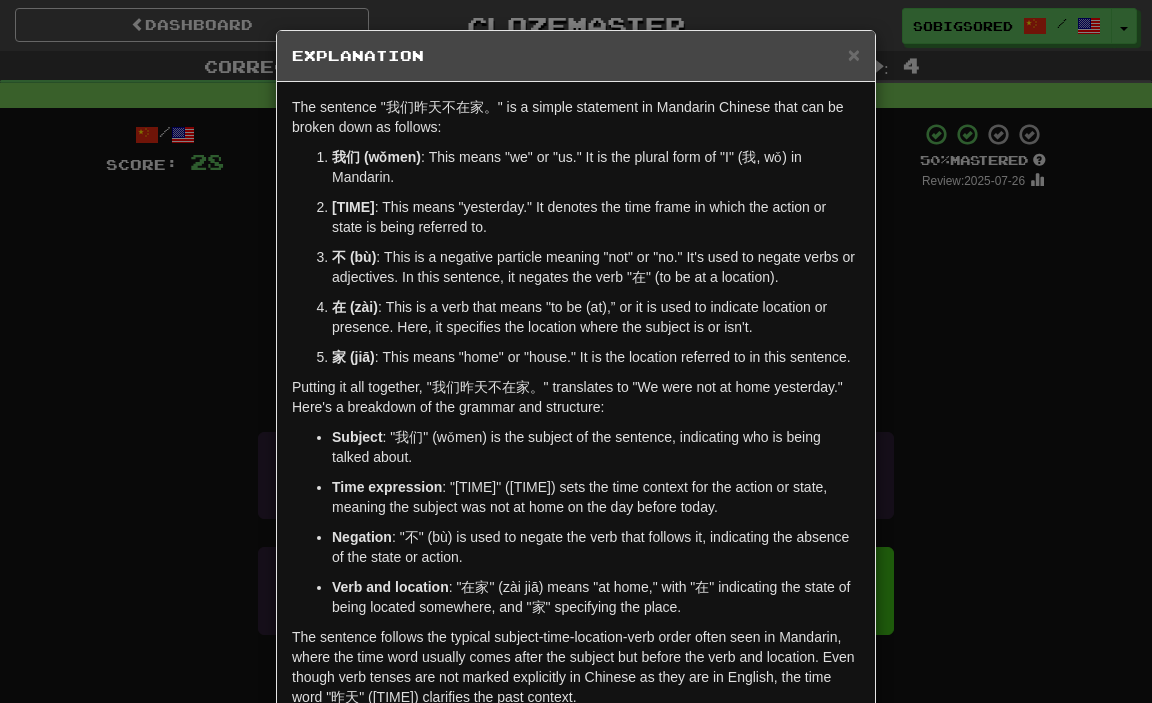 click on "× Explanation" at bounding box center (576, 56) 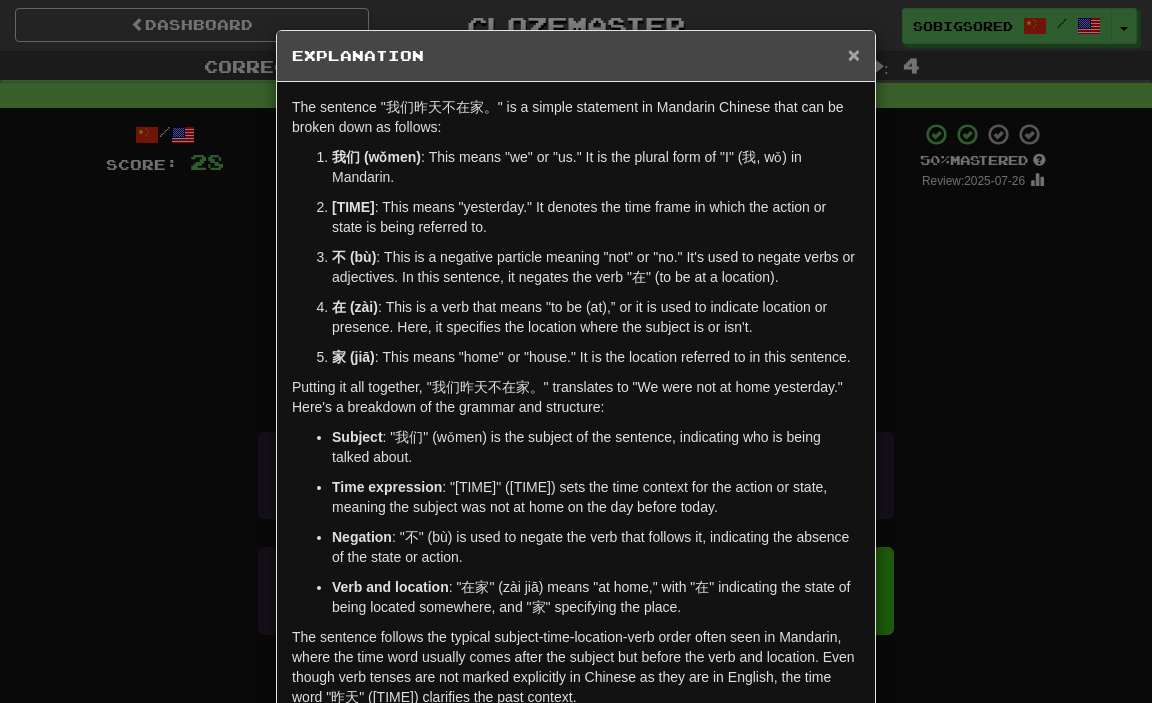 click on "×" at bounding box center (854, 54) 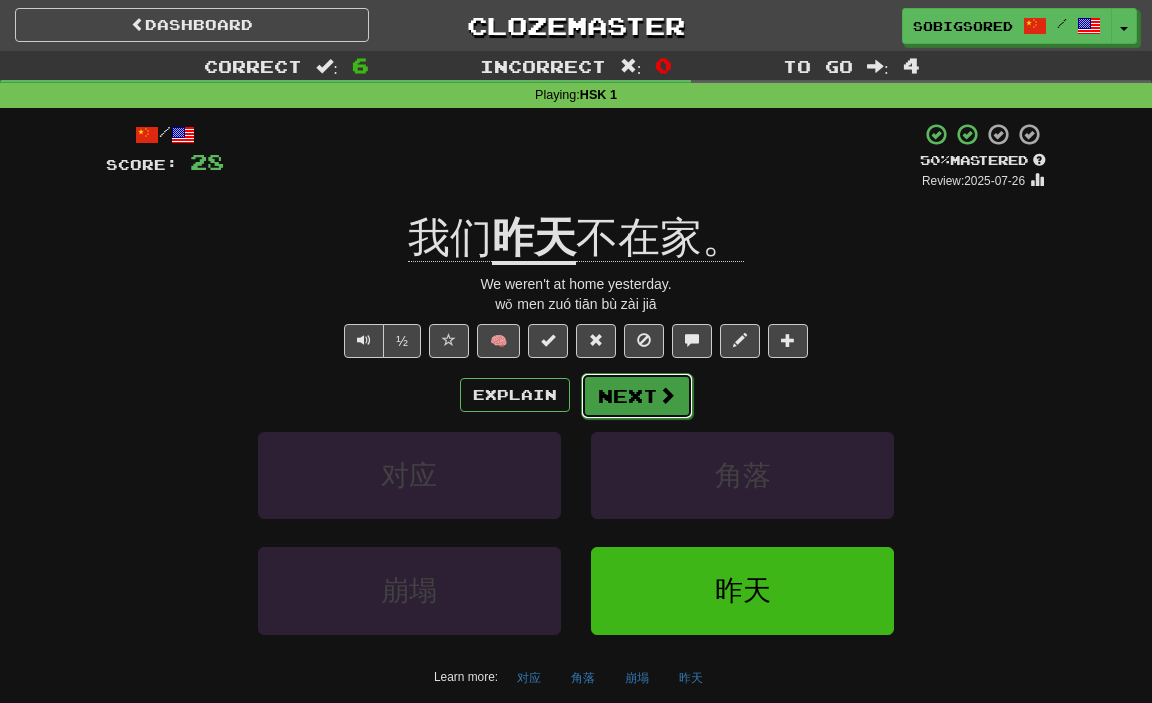 click on "Next" at bounding box center [637, 396] 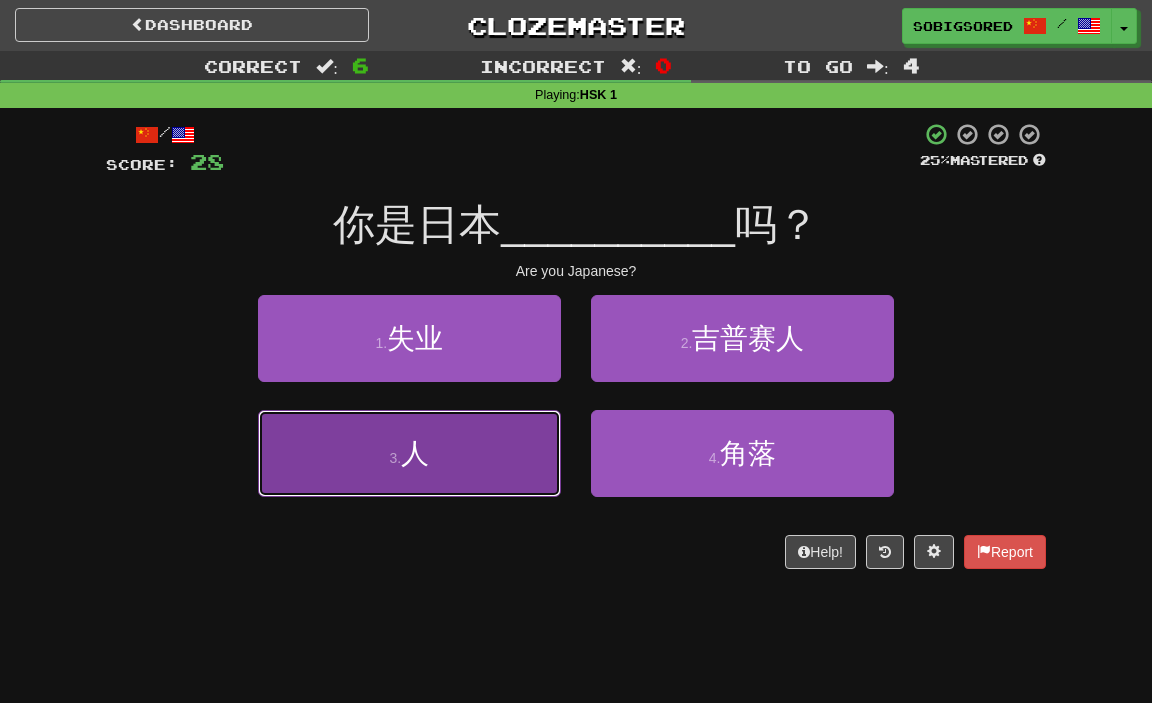 click on "3 .  人" at bounding box center (409, 453) 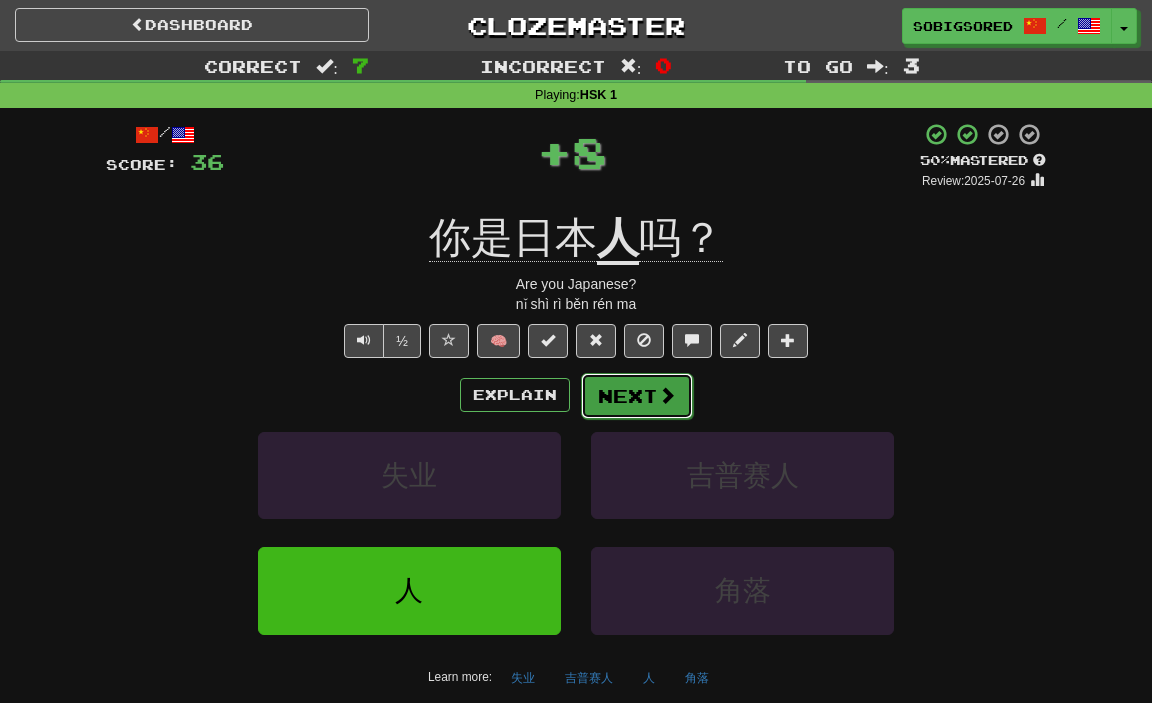 click on "Next" at bounding box center (637, 396) 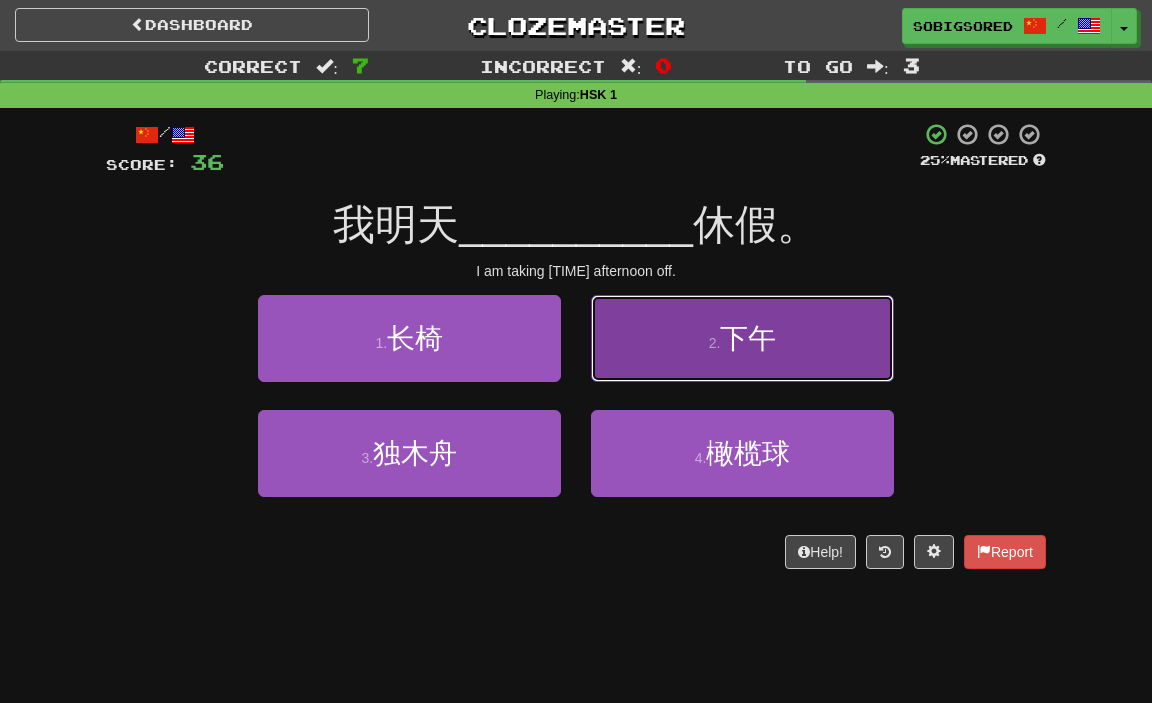 click on "2 .  下午" at bounding box center (742, 338) 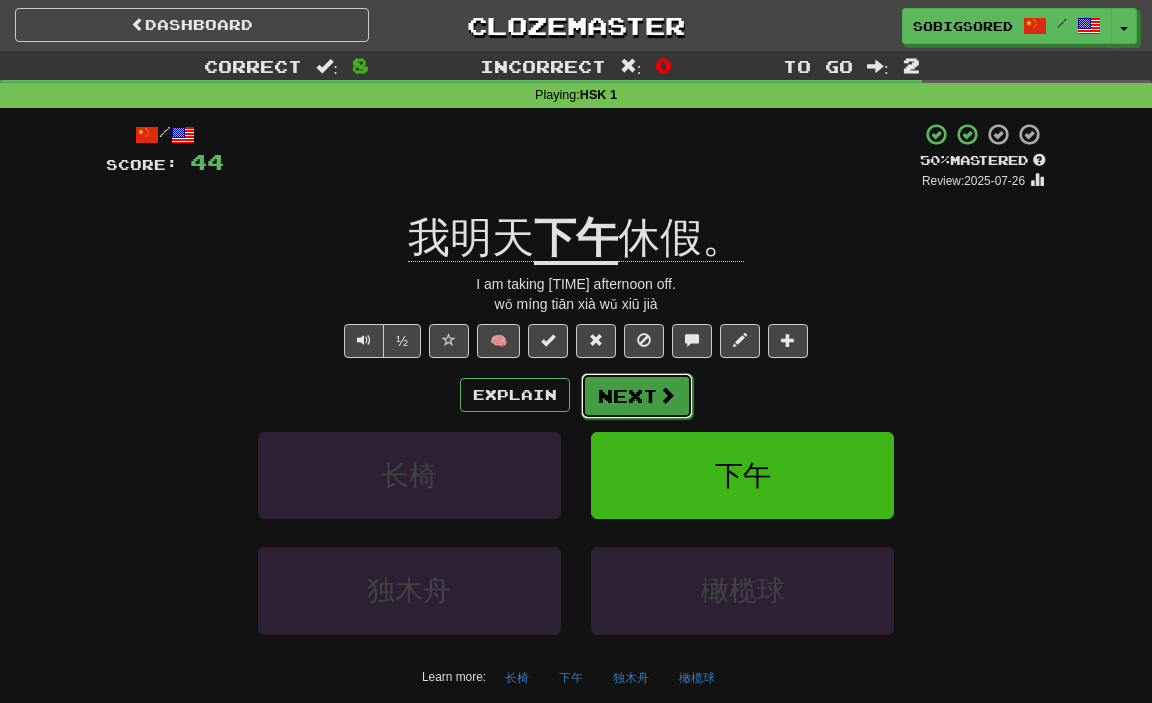 click on "Next" at bounding box center (637, 396) 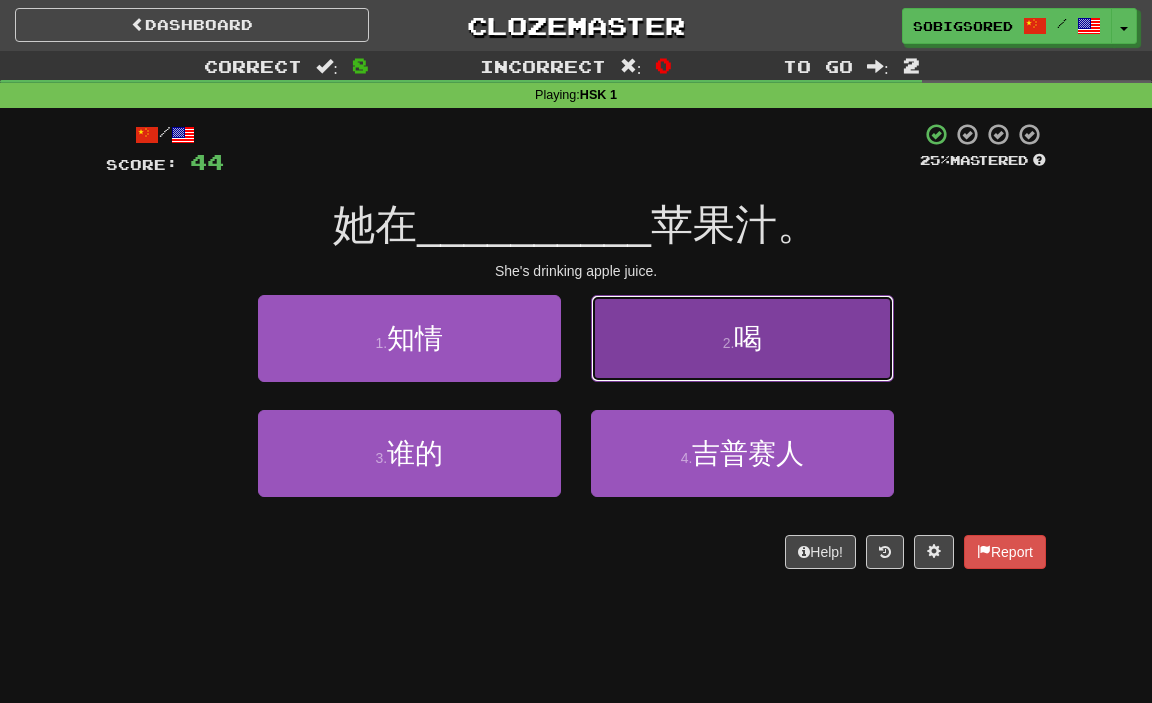 click on "喝" at bounding box center [748, 338] 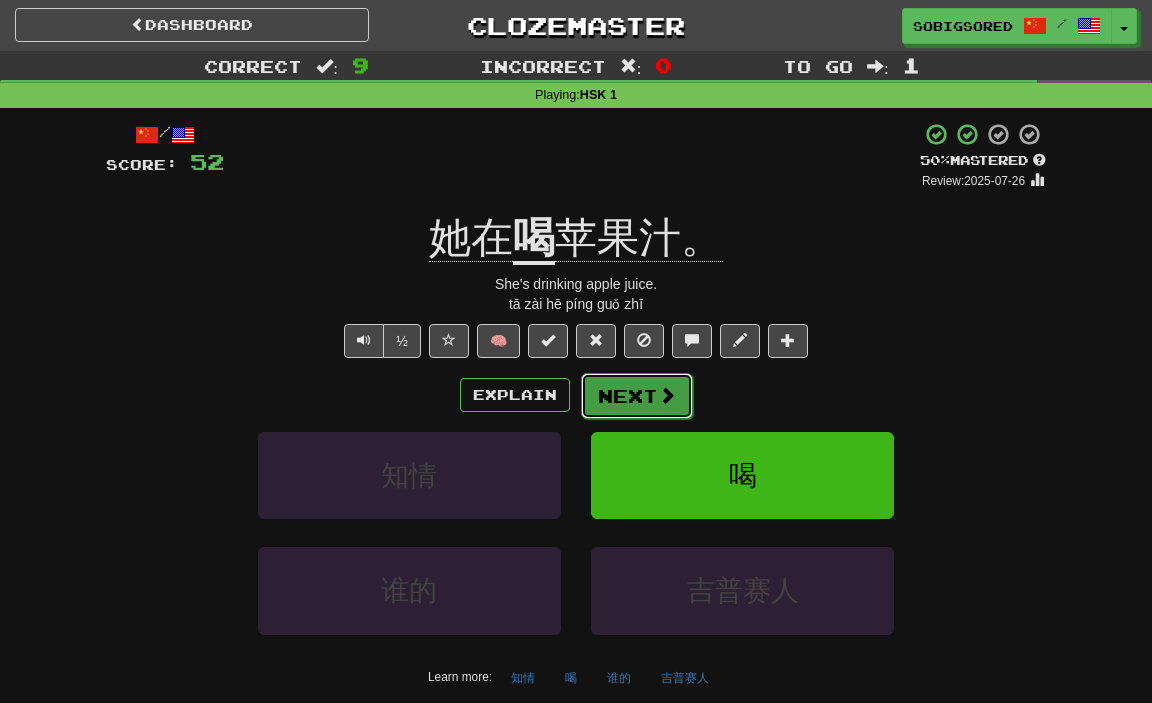click on "Next" at bounding box center [637, 396] 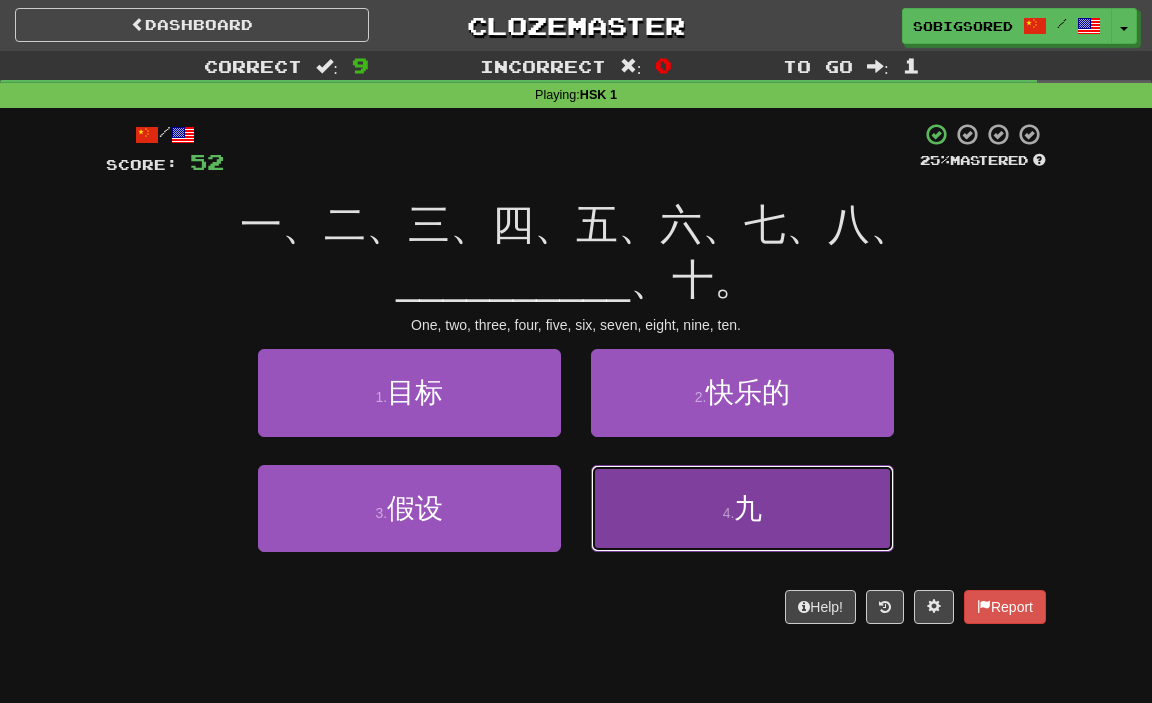click on "九" at bounding box center [748, 508] 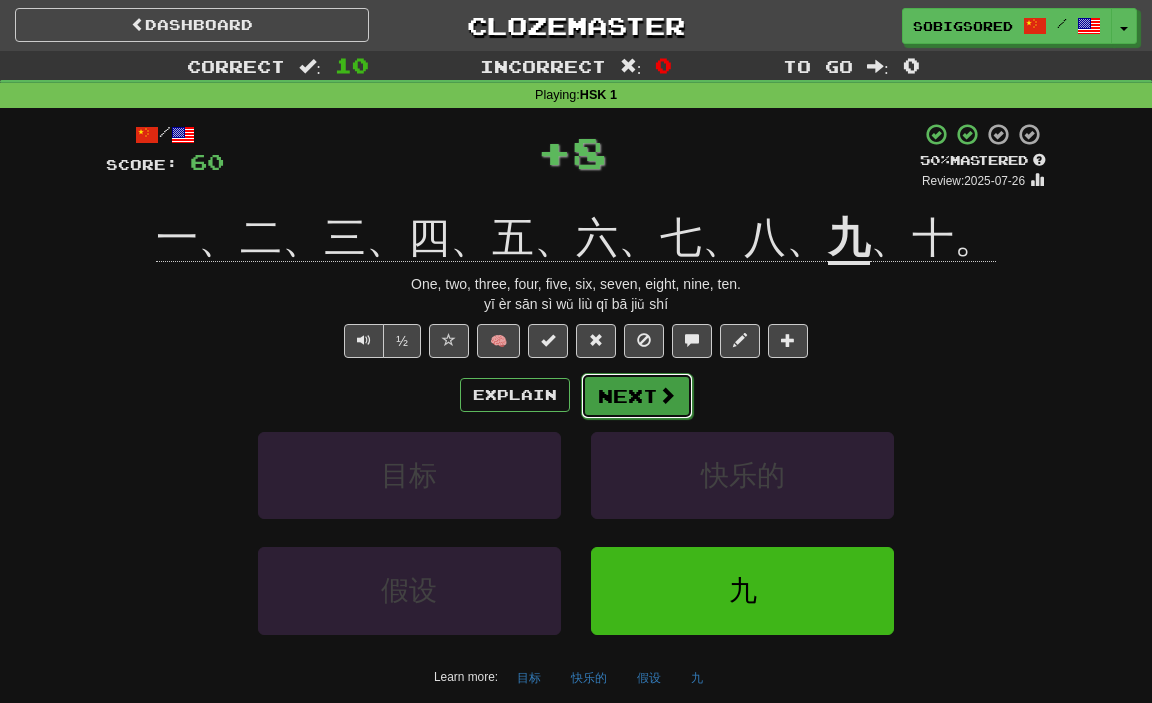 click on "Next" at bounding box center (637, 396) 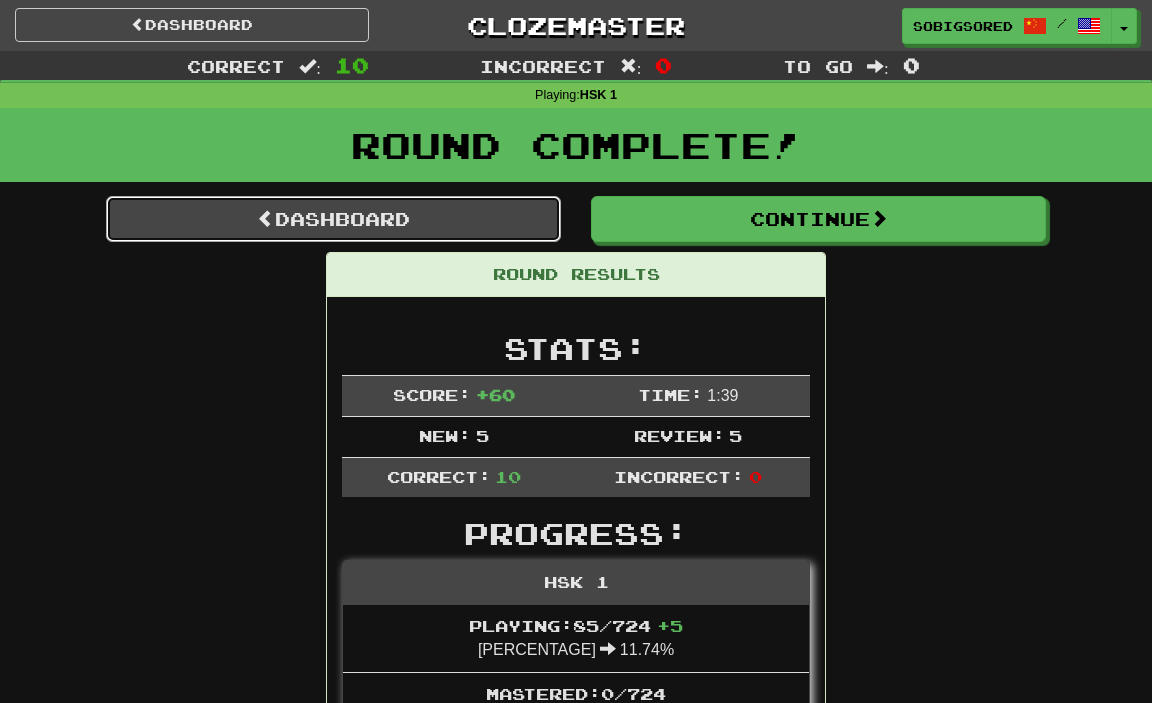 click on "Dashboard" at bounding box center [333, 219] 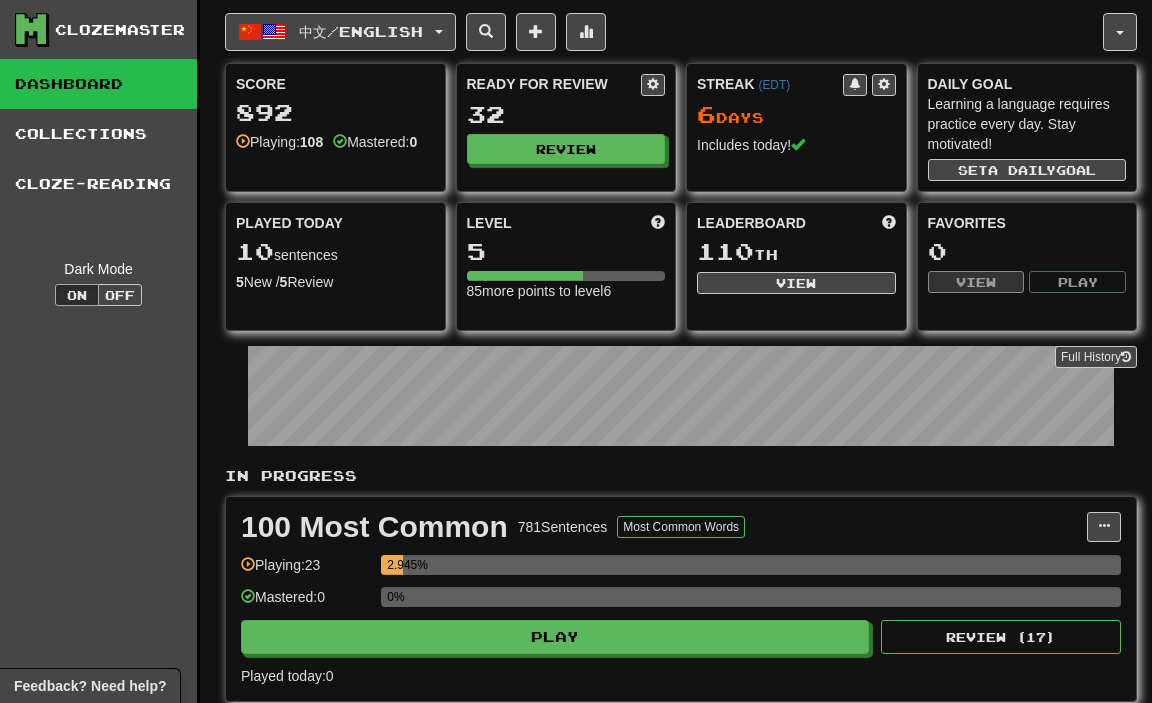 scroll, scrollTop: 0, scrollLeft: 0, axis: both 